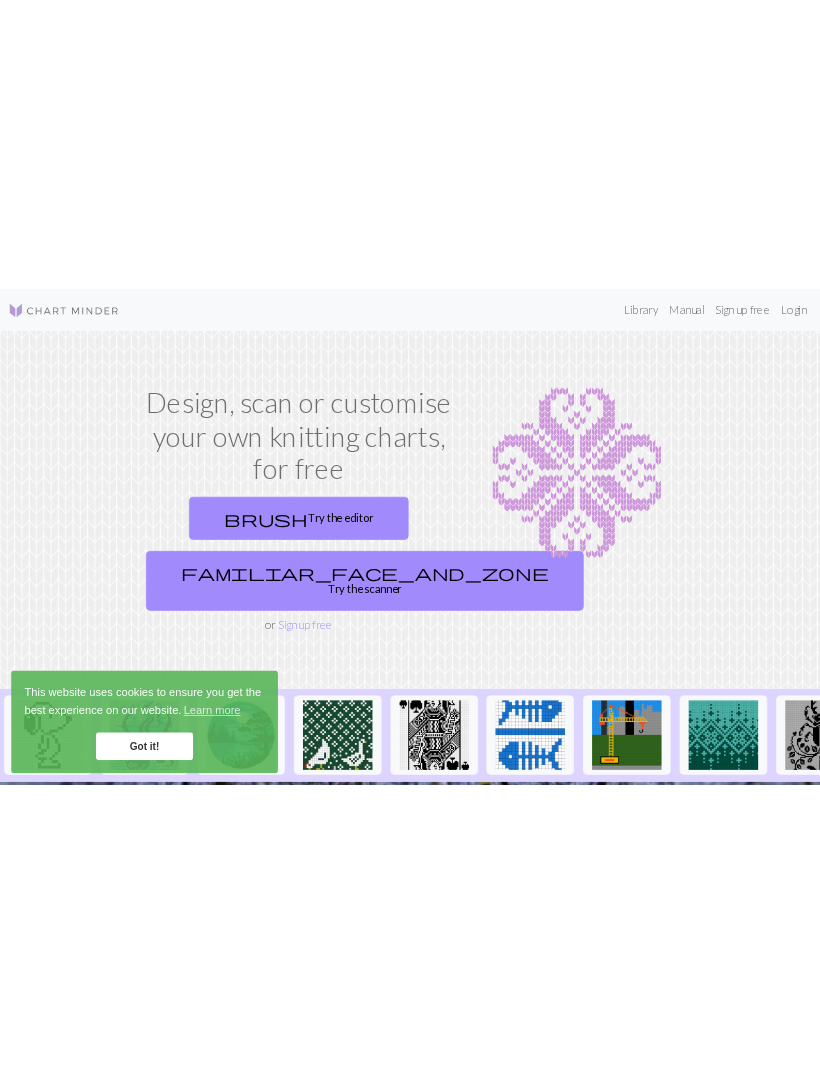 scroll, scrollTop: 0, scrollLeft: 0, axis: both 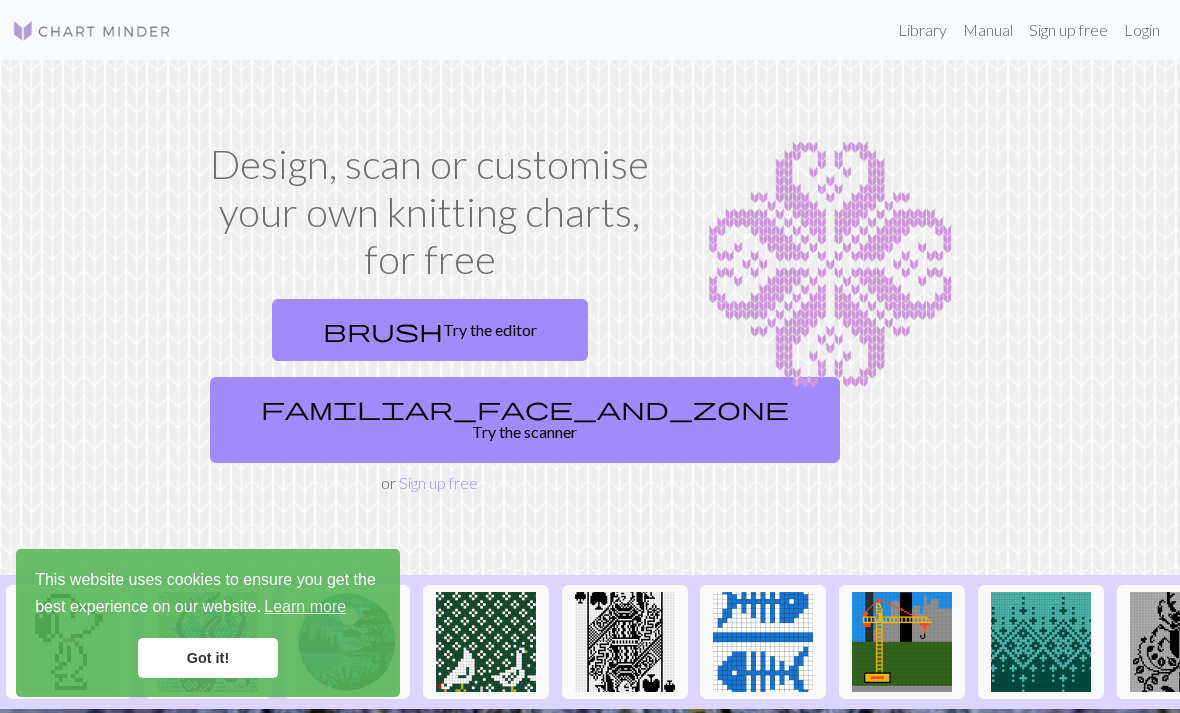 click on "brush  Try the editor" at bounding box center [430, 330] 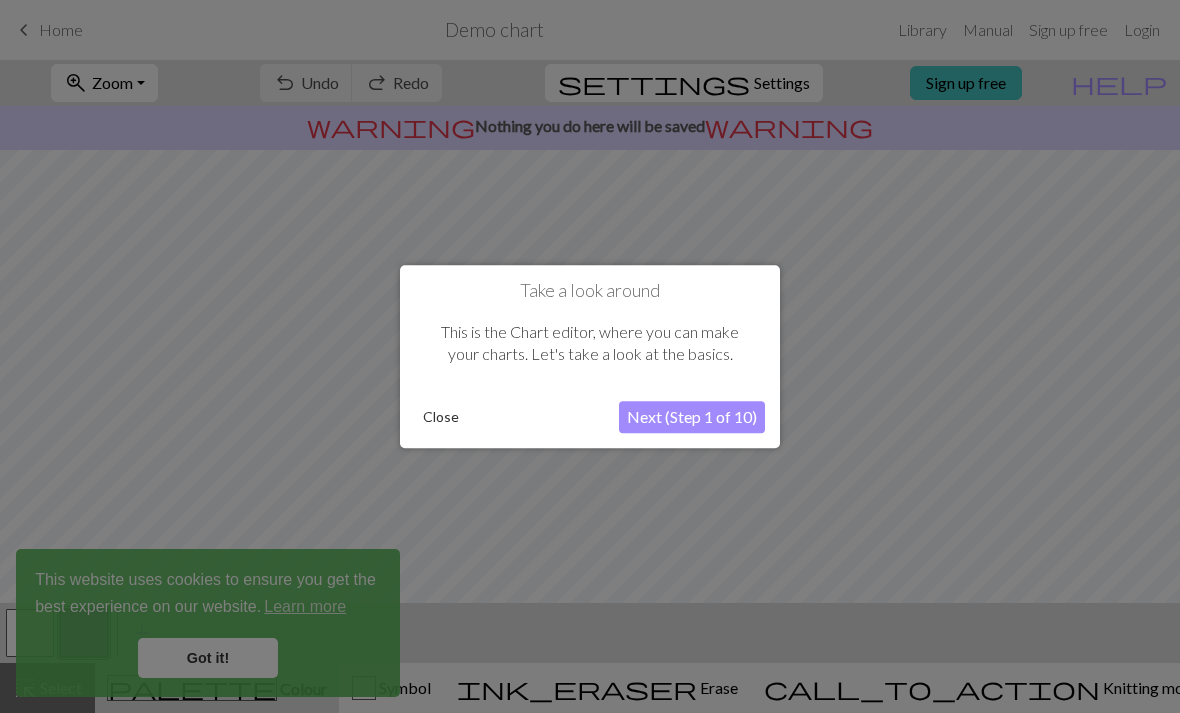 click on "Next (Step 1 of 10)" at bounding box center [692, 417] 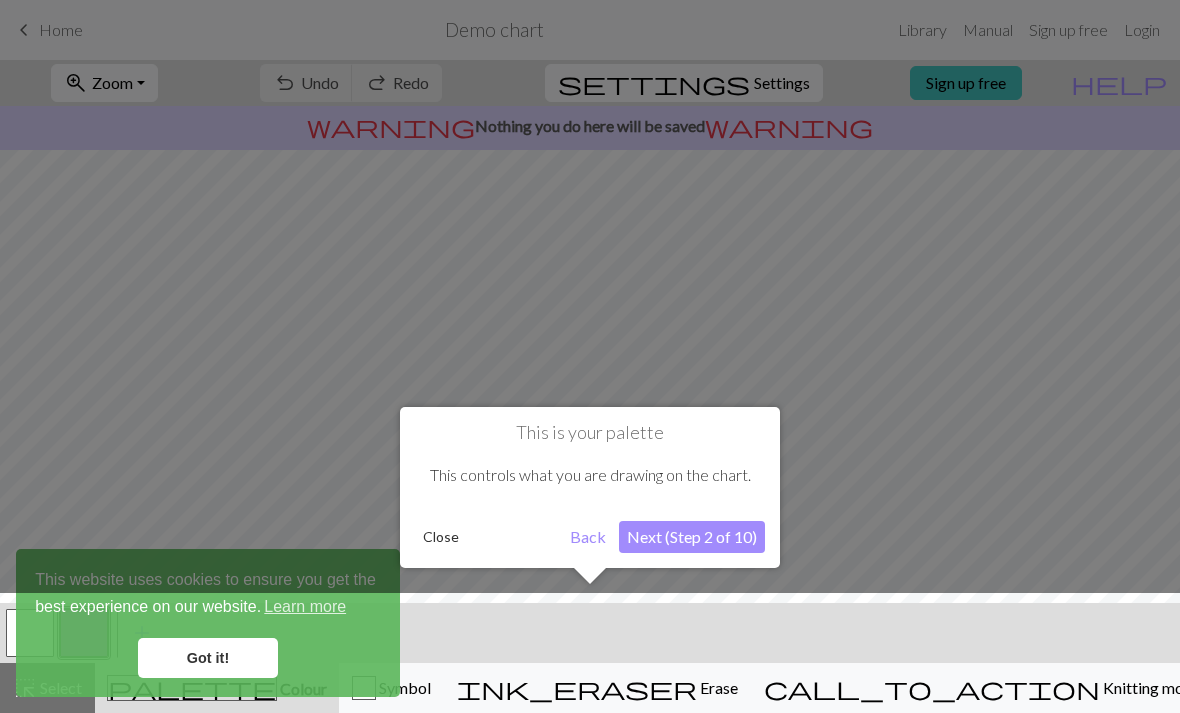click on "Next (Step 2 of 10)" at bounding box center [692, 537] 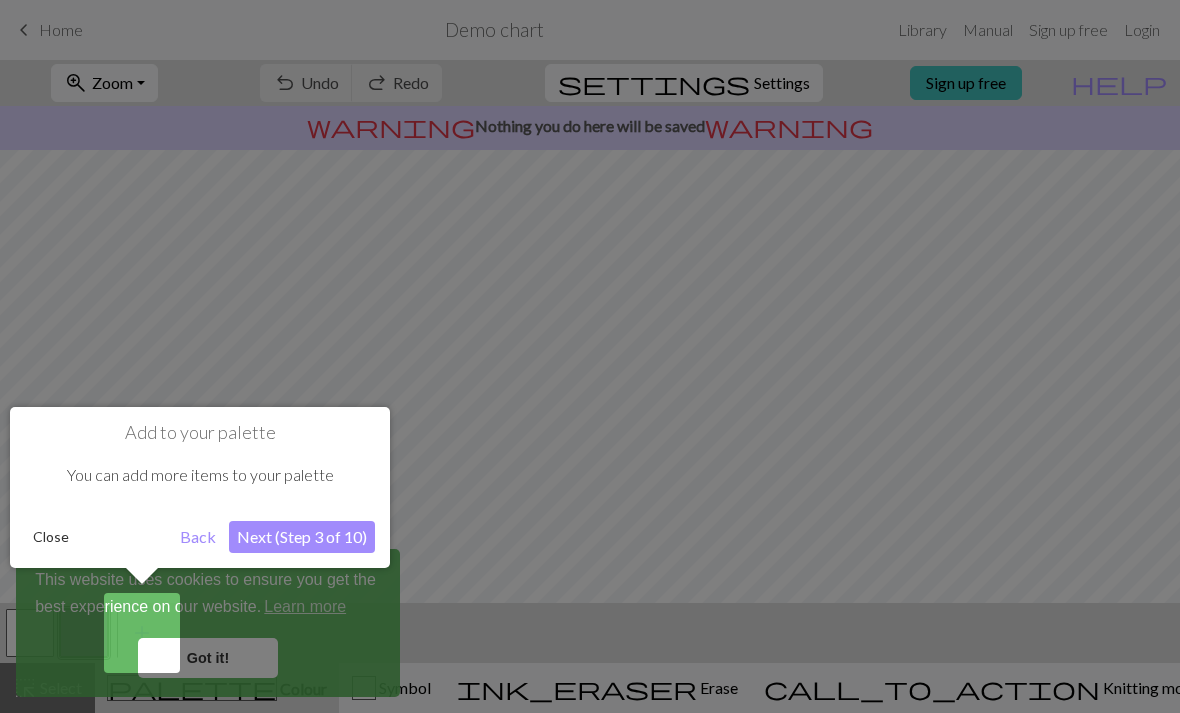 click on "Close" at bounding box center (51, 537) 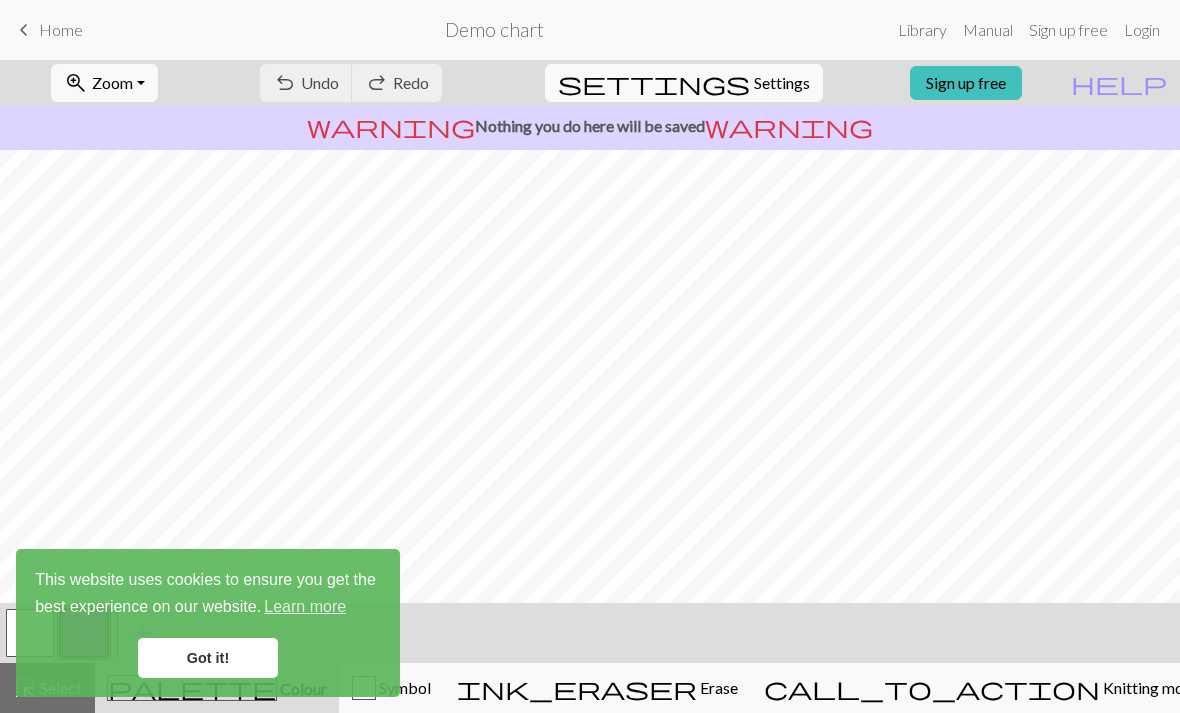 click on "Got it!" at bounding box center [208, 658] 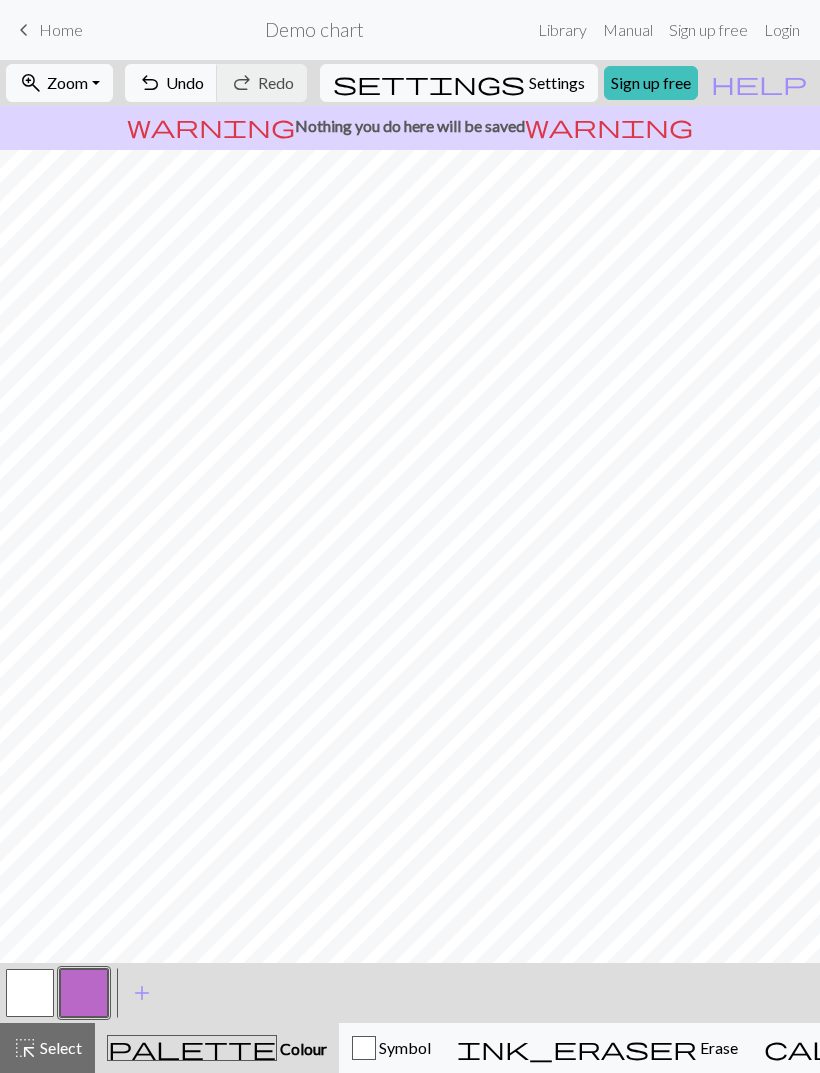 click on "Erase" at bounding box center [717, 1047] 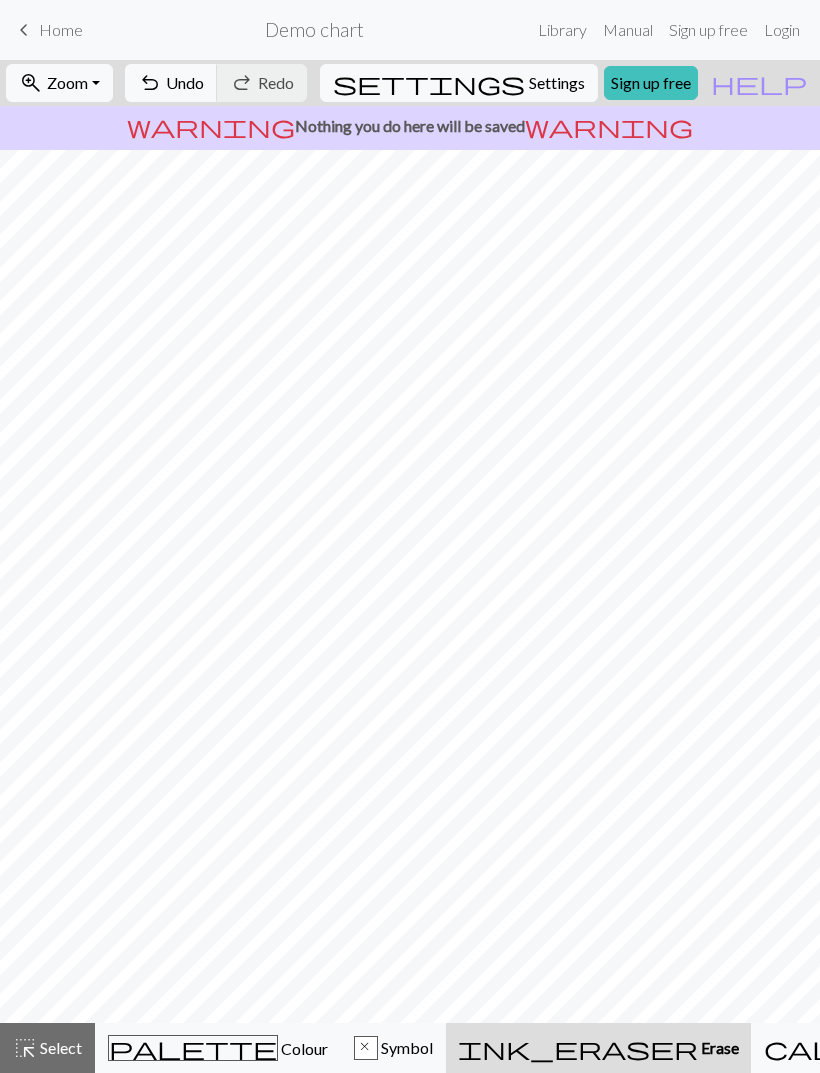 click on "x   Symbol" at bounding box center [393, 1048] 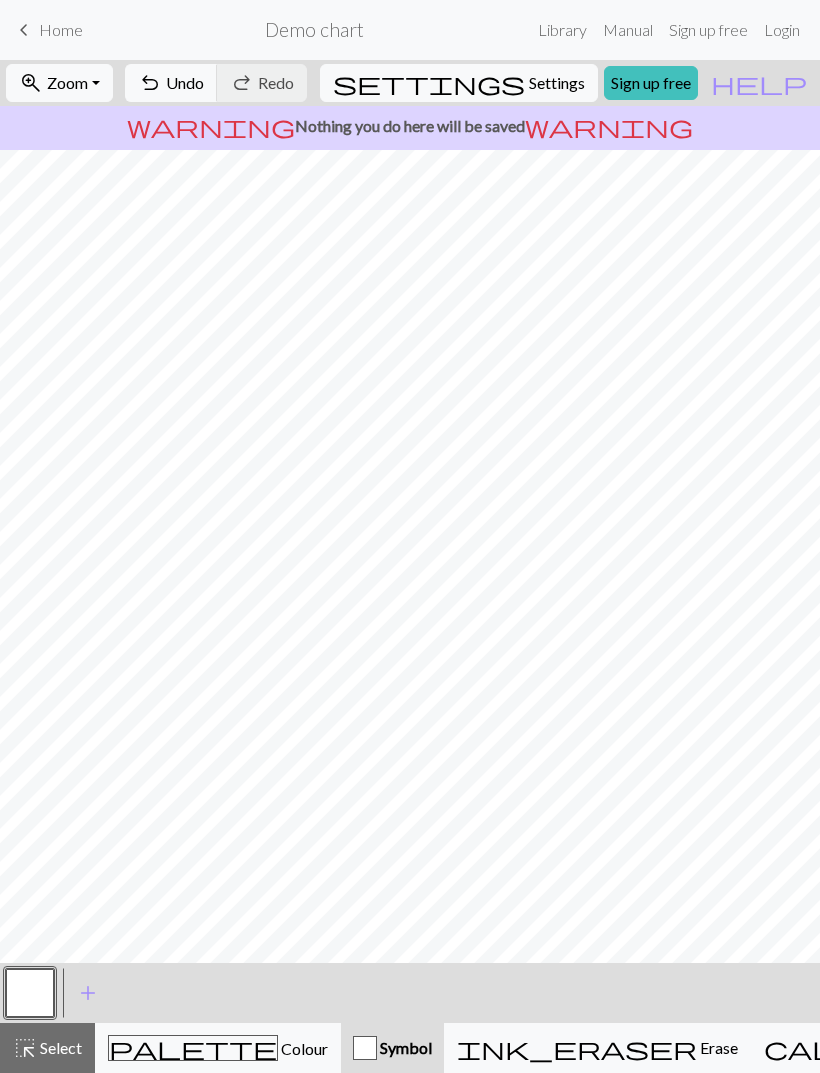 click on "Settings" at bounding box center [557, 83] 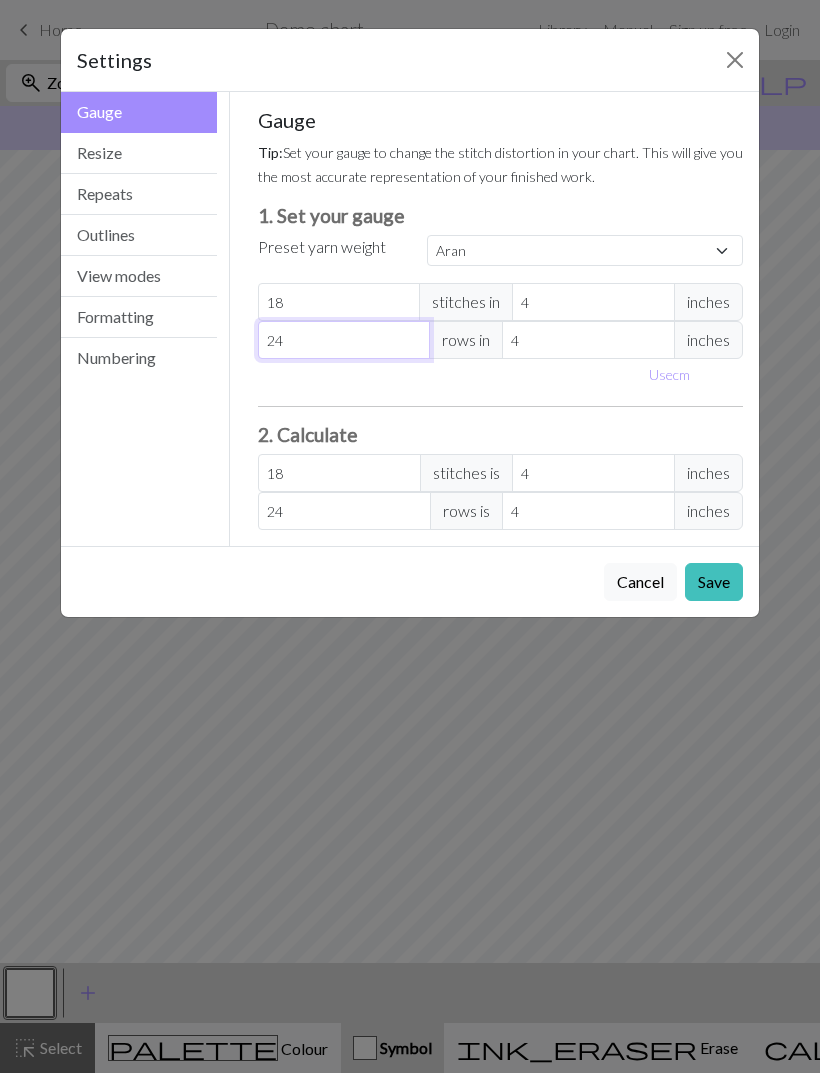 click on "24" at bounding box center (344, 340) 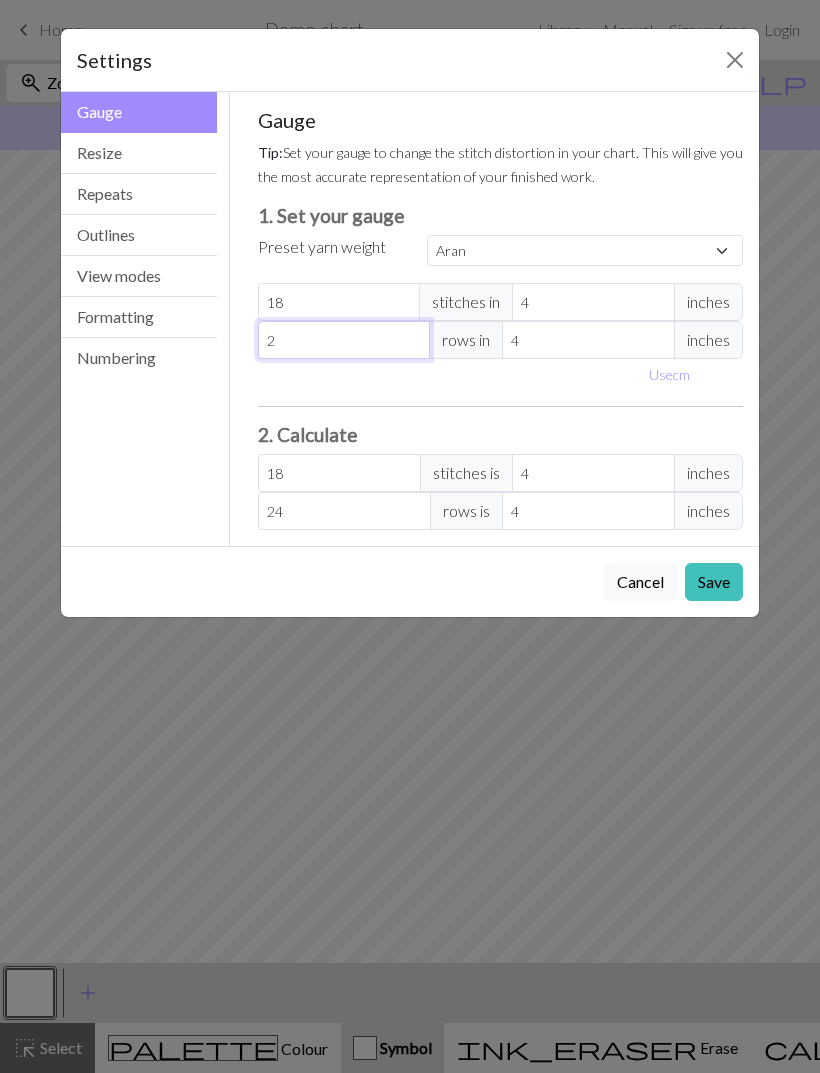 type on "2" 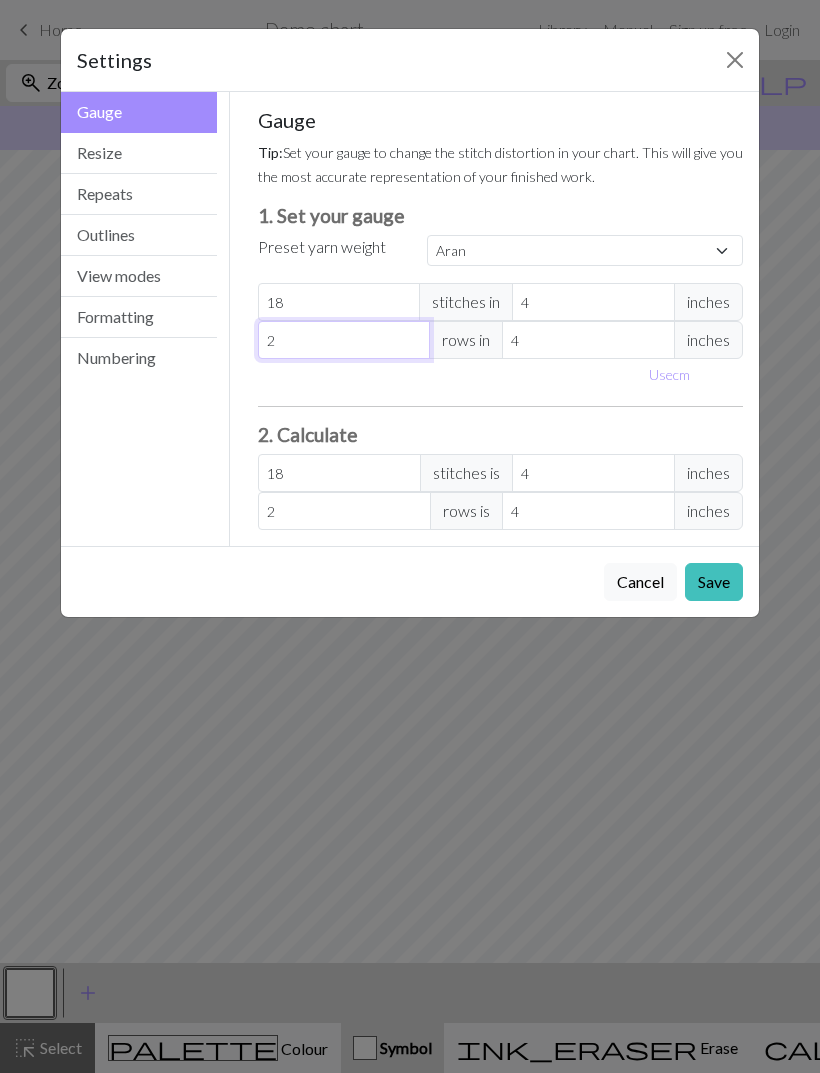 type 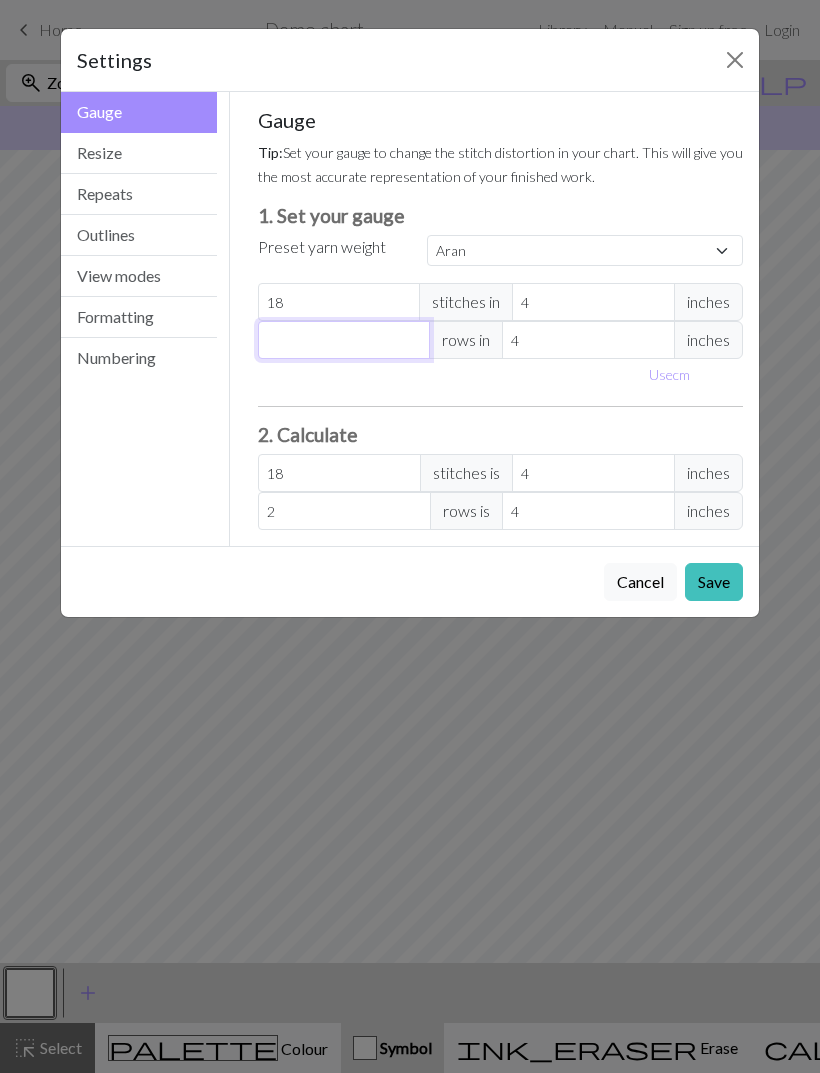 type on "0" 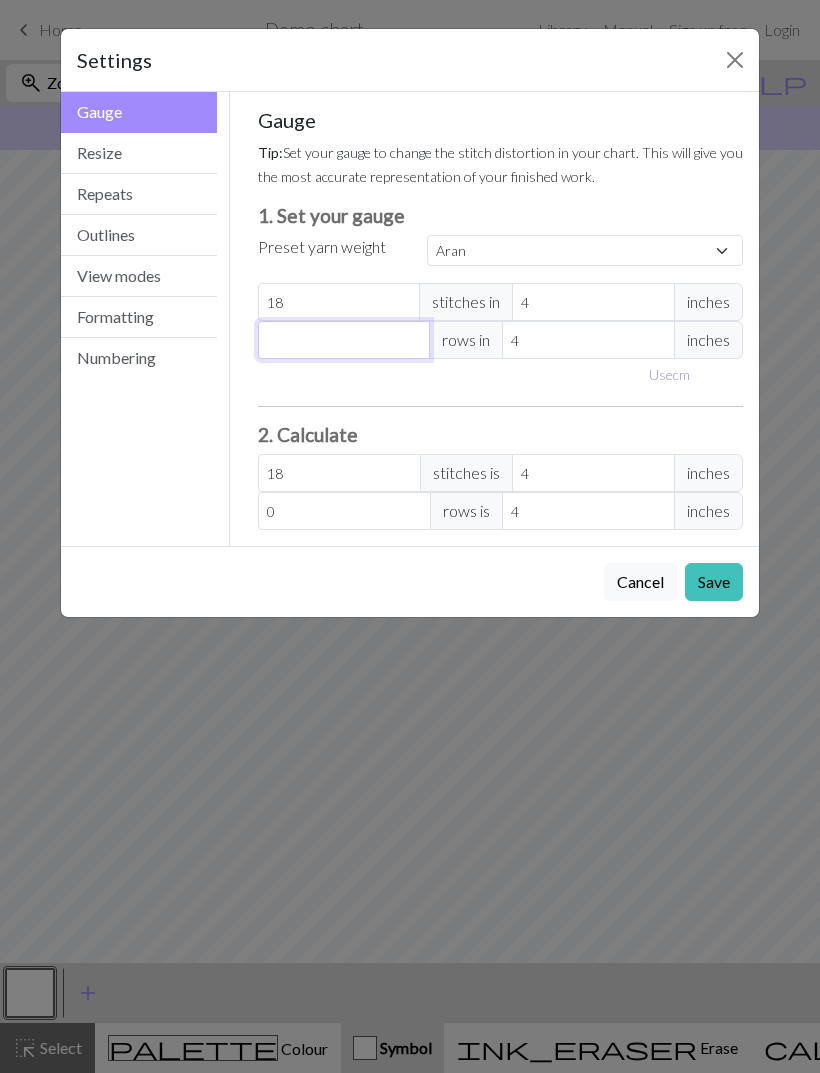 type on "1" 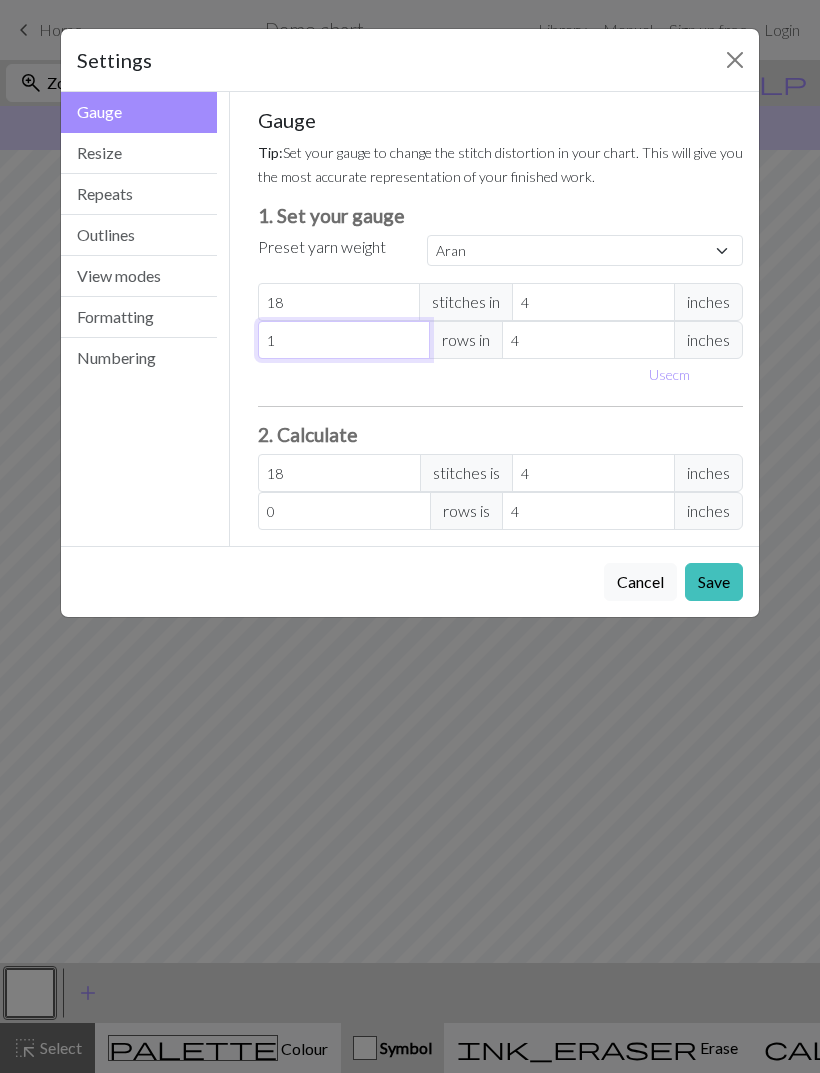 type on "1" 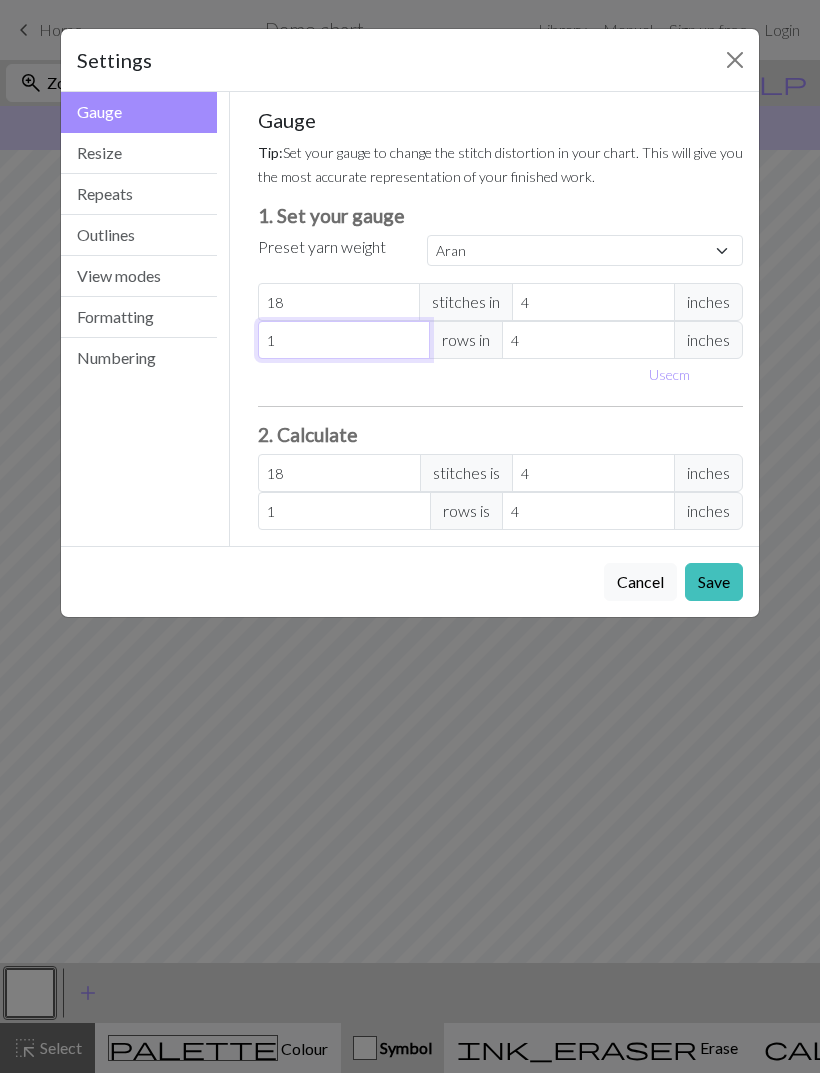 type on "14" 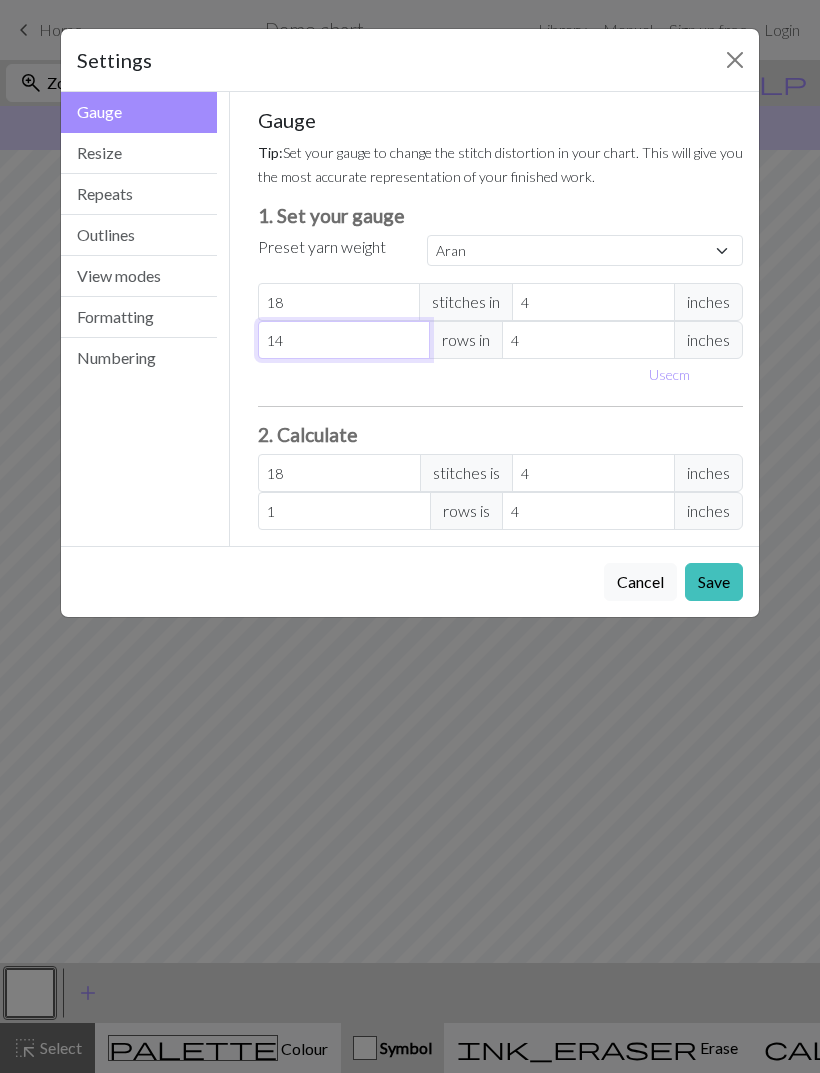 type on "14" 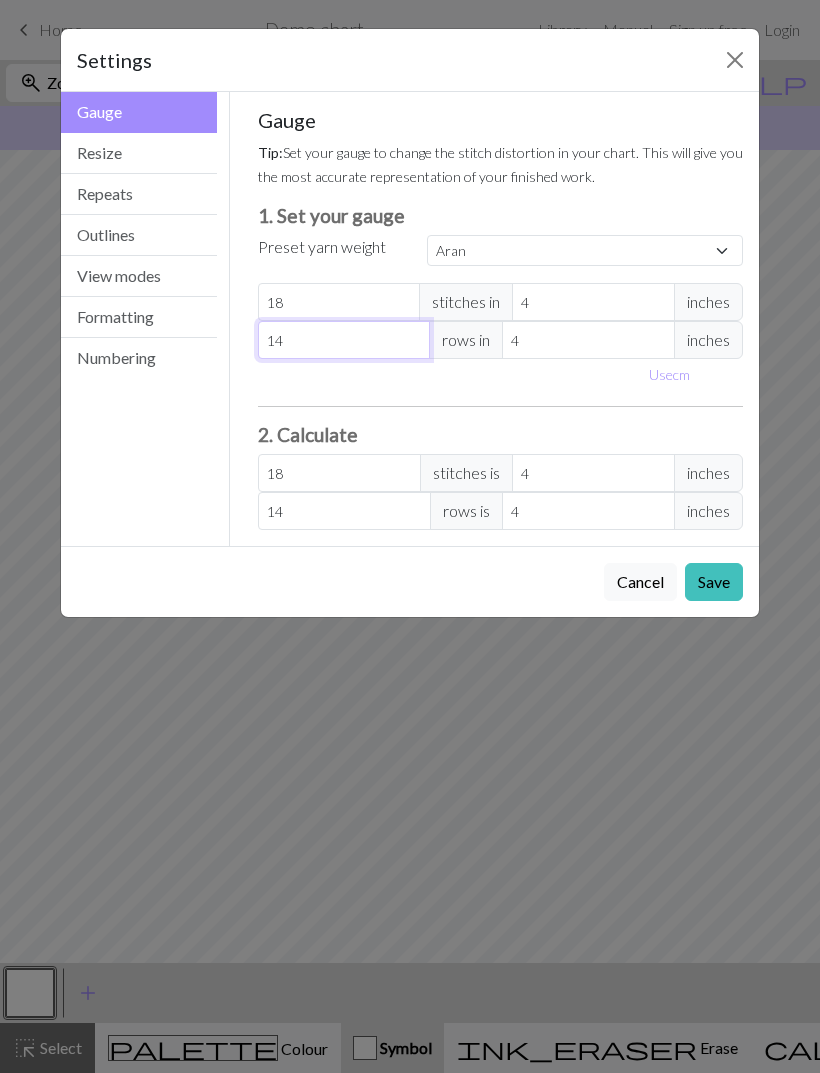 type on "14" 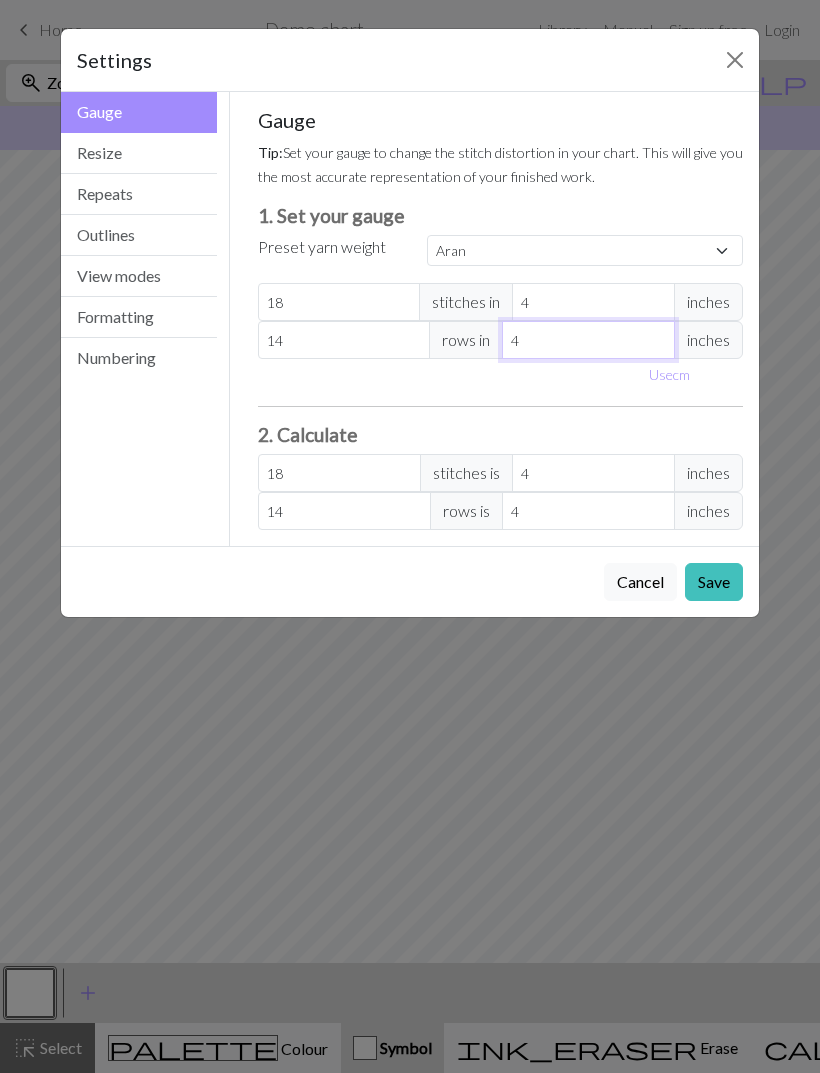 click on "4" at bounding box center (588, 340) 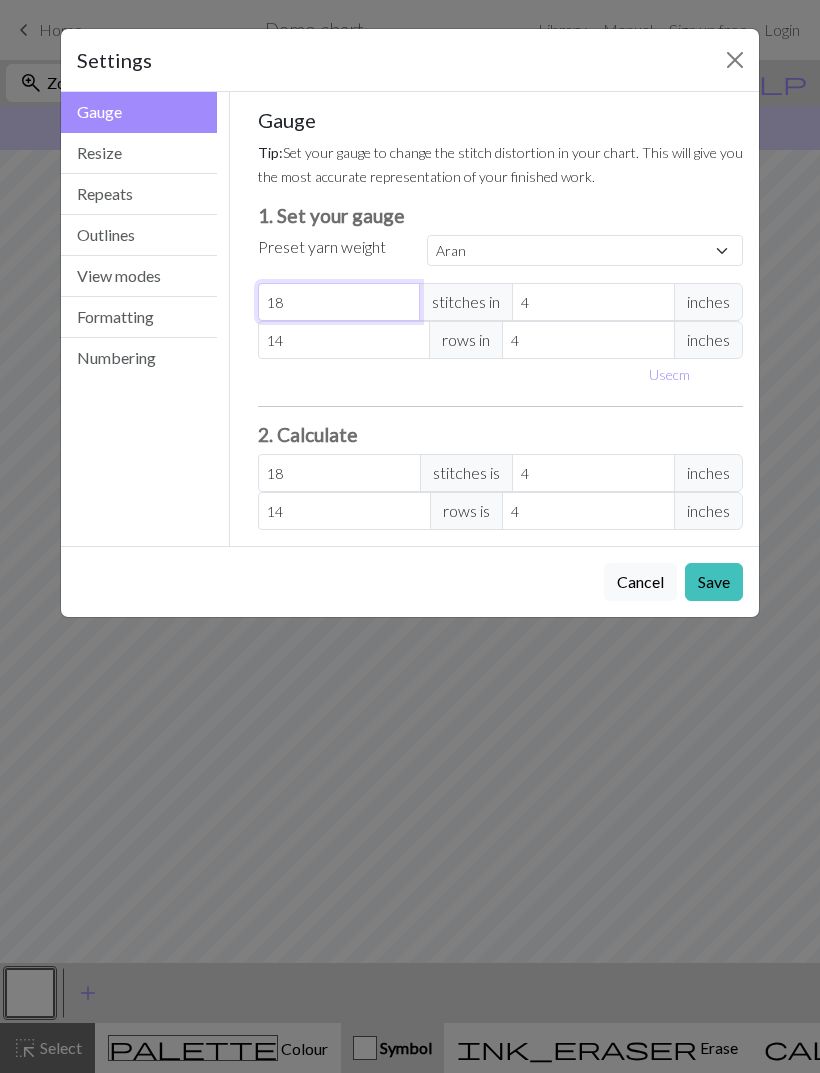 click on "18" at bounding box center (339, 302) 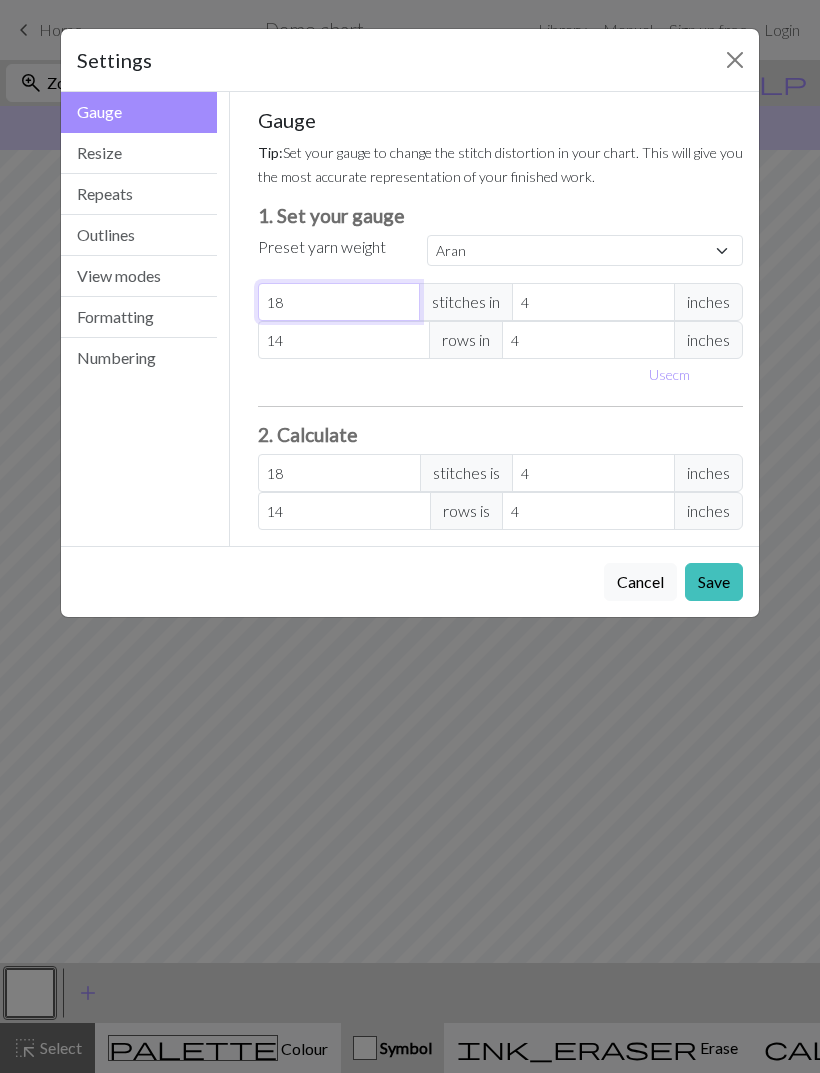type on "1" 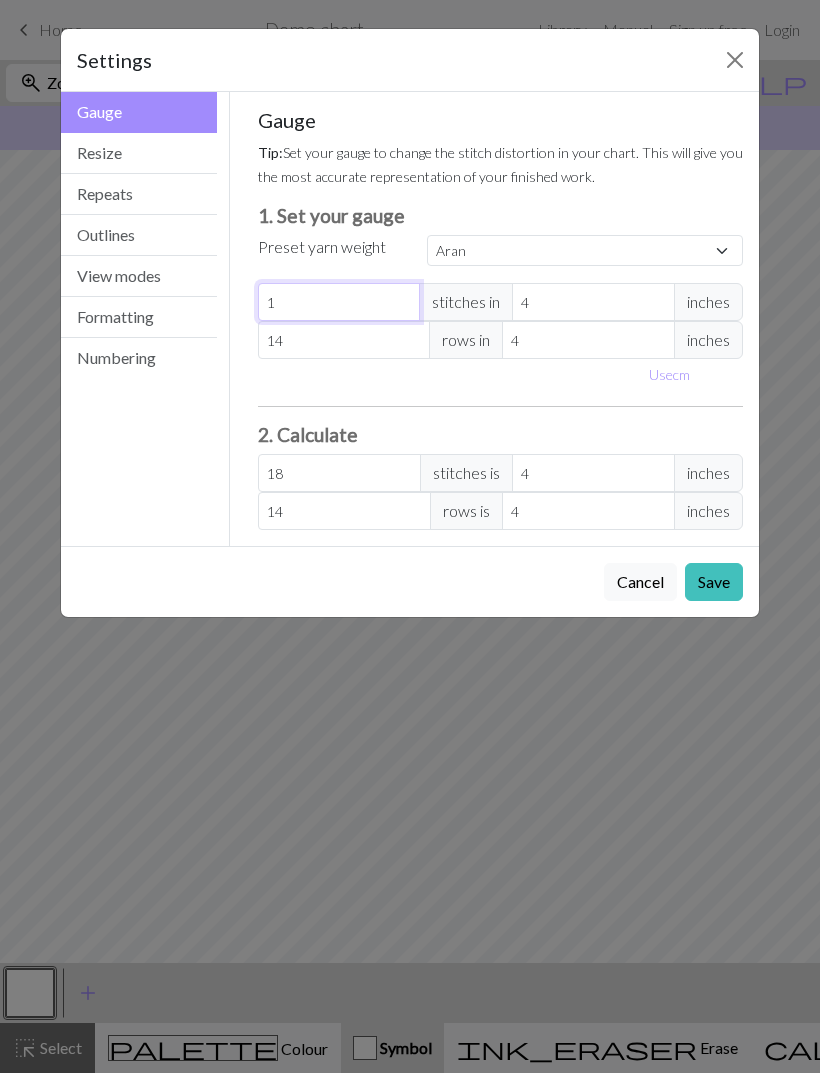type on "1" 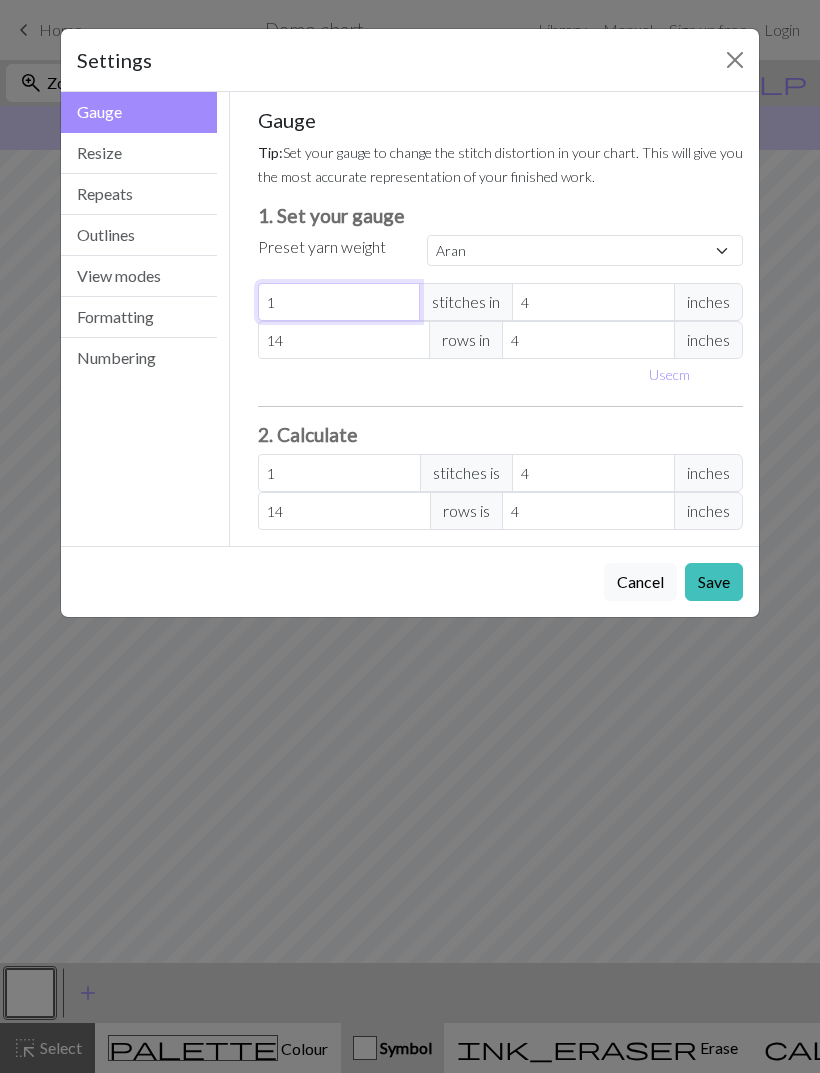 type 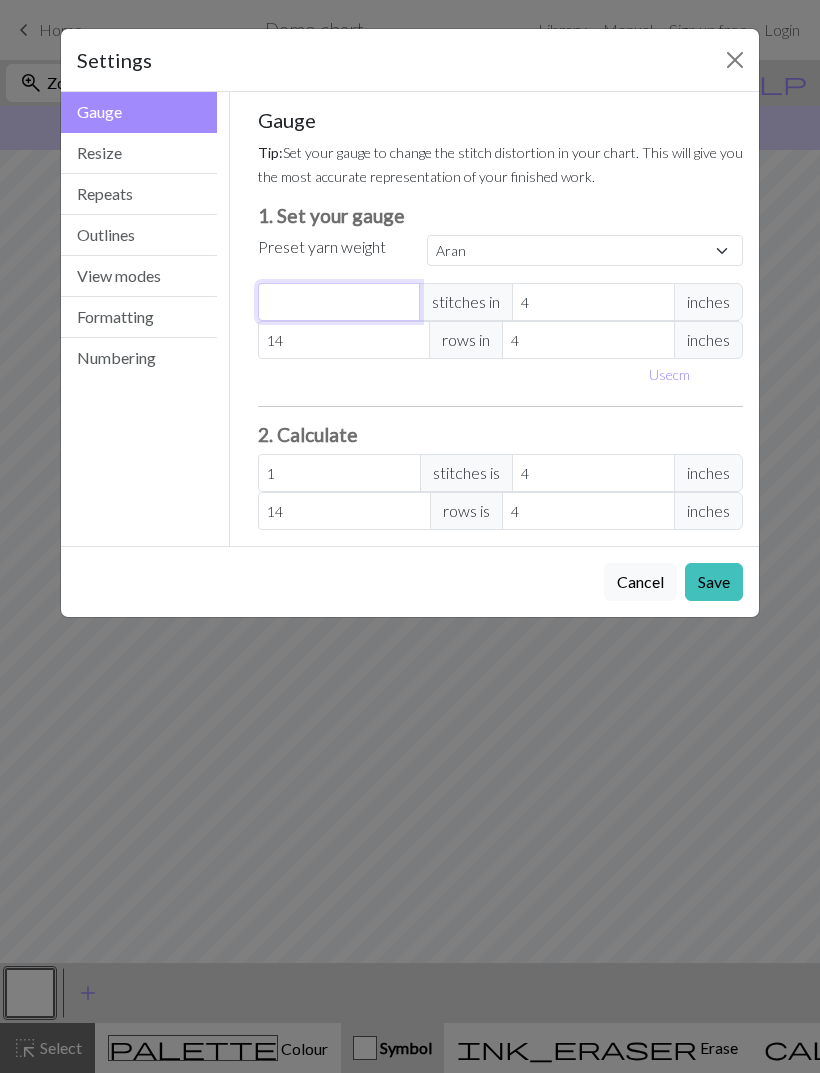type on "0" 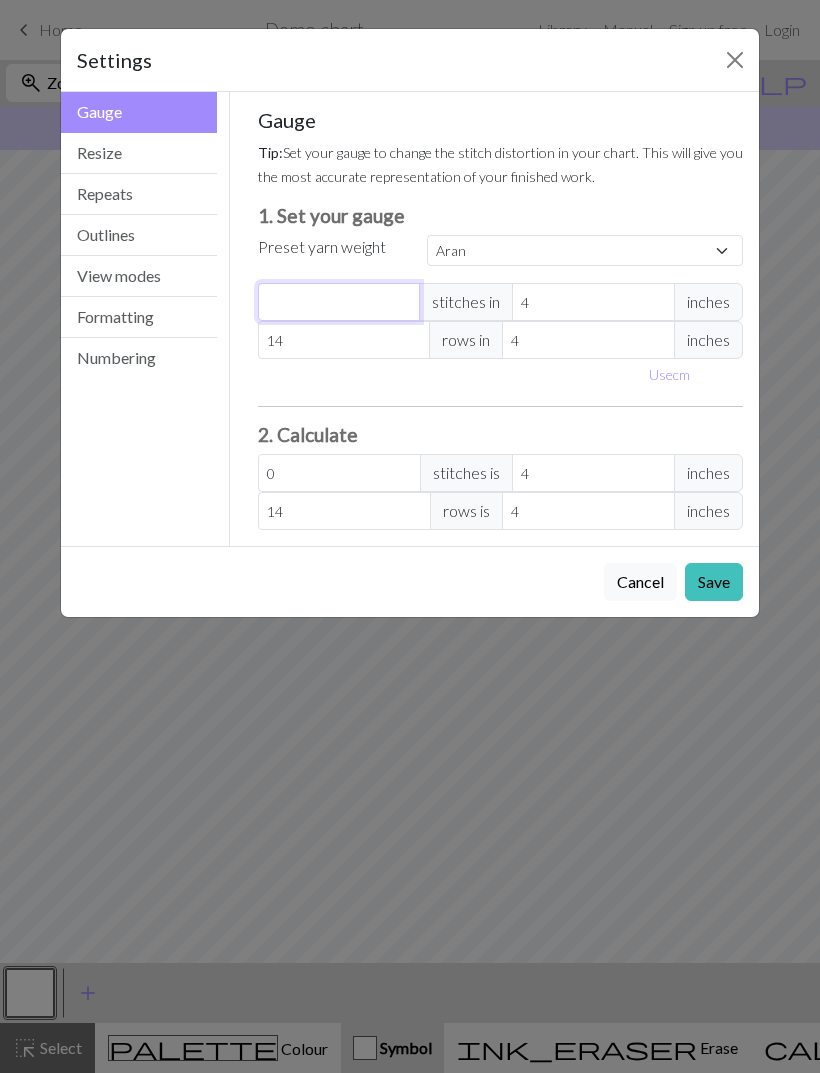 type on "1" 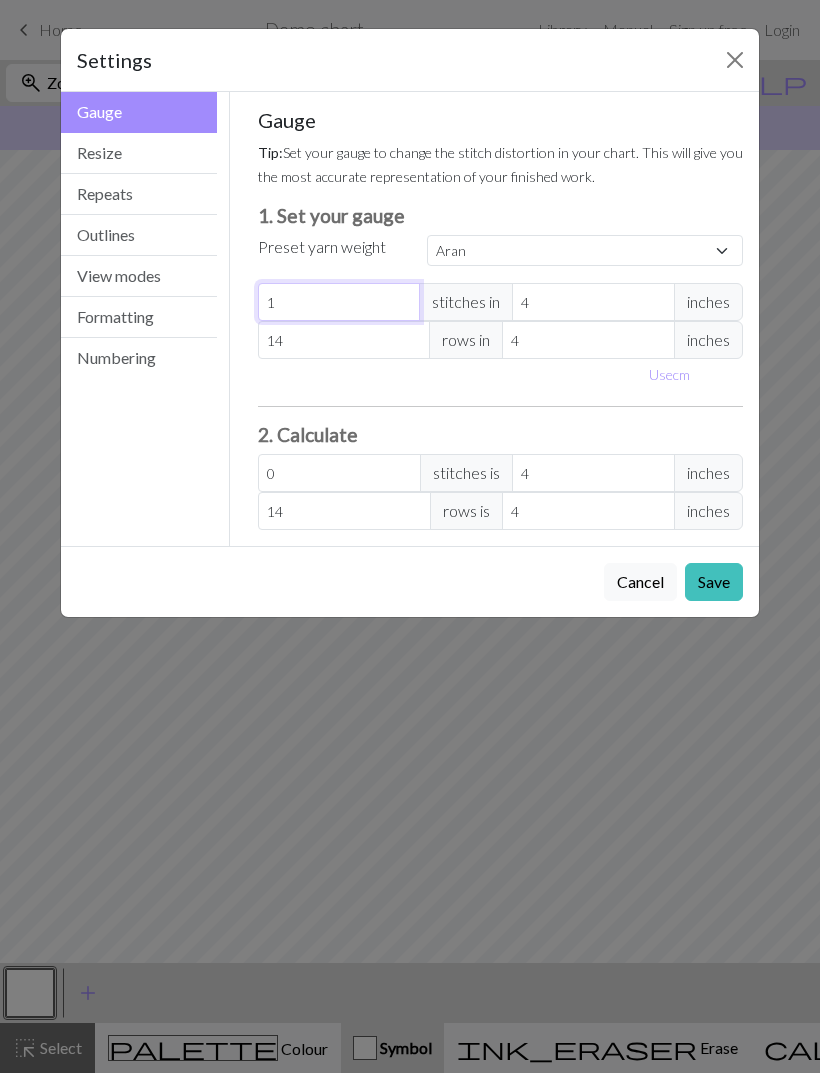 type on "1" 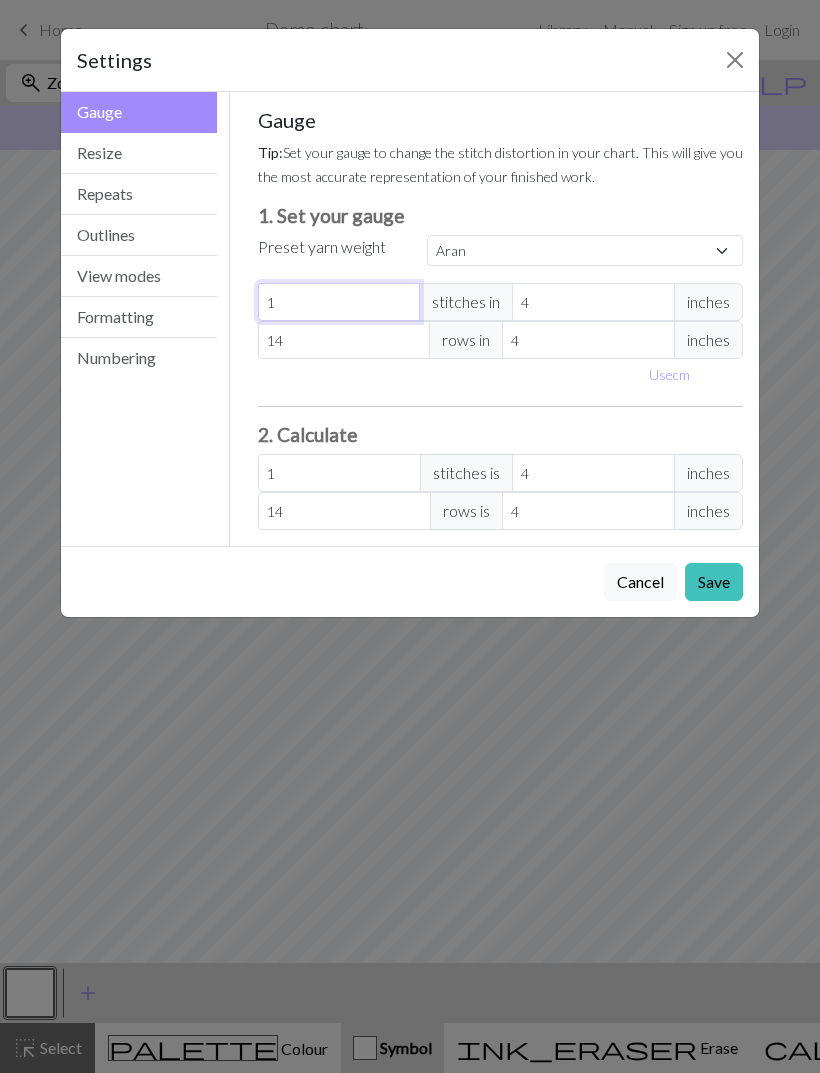 type on "14" 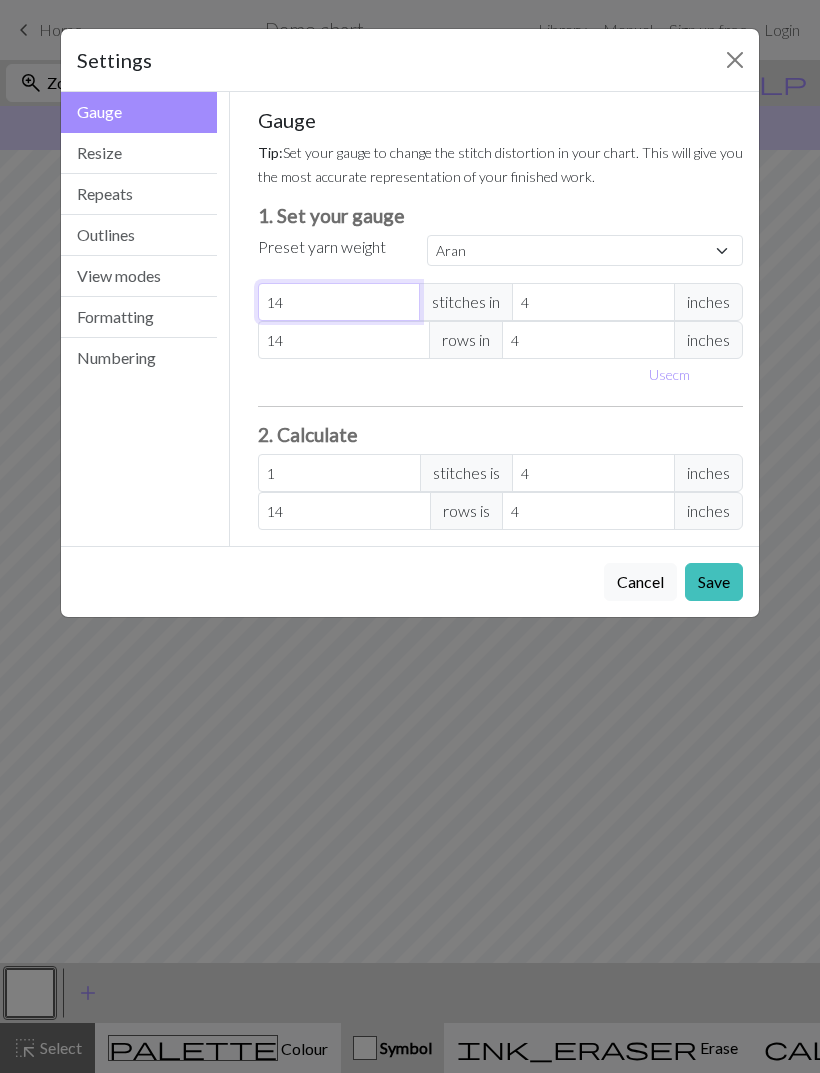 type on "14" 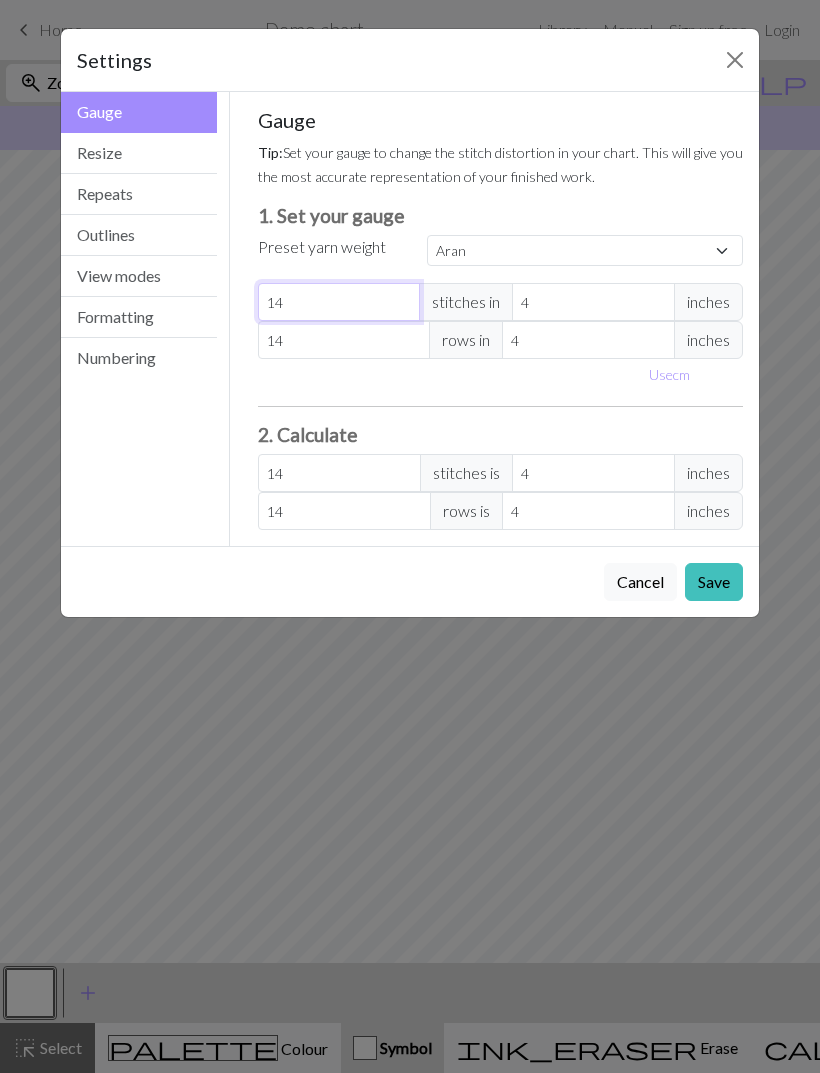 type on "14" 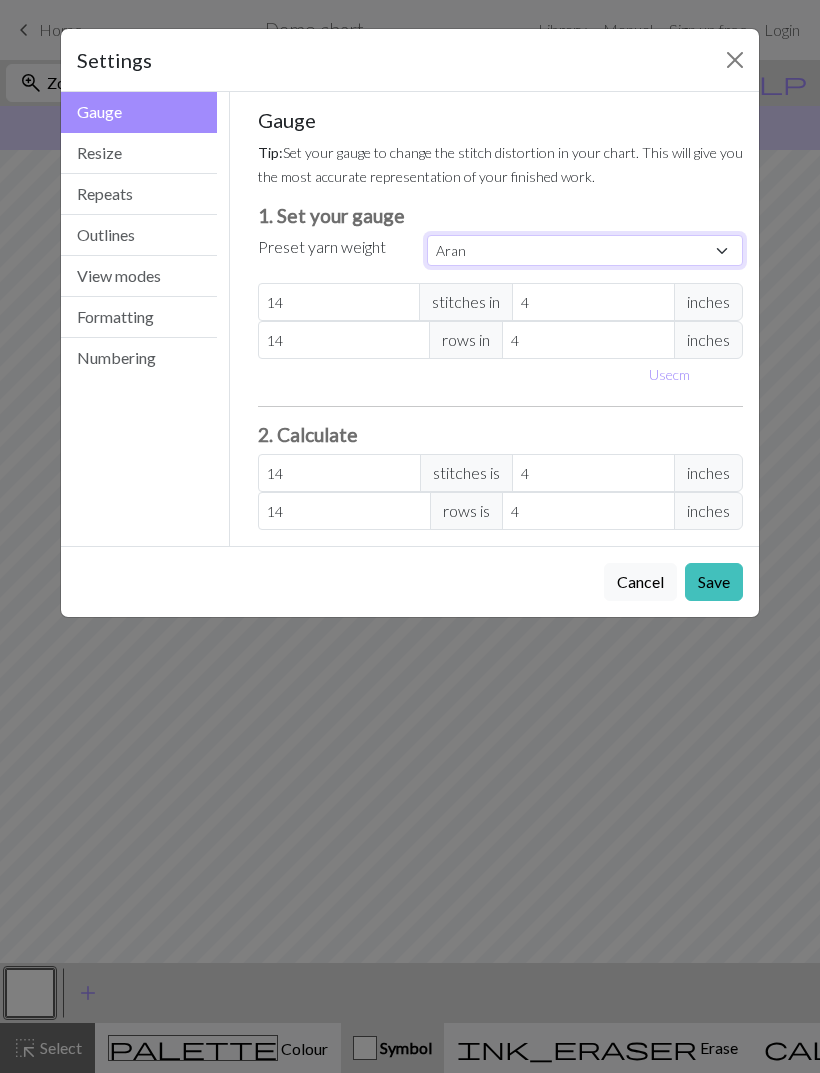 click on "Custom Square Lace Light Fingering Fingering Sport Double knit Worsted Aran Bulky Super Bulky" at bounding box center [585, 250] 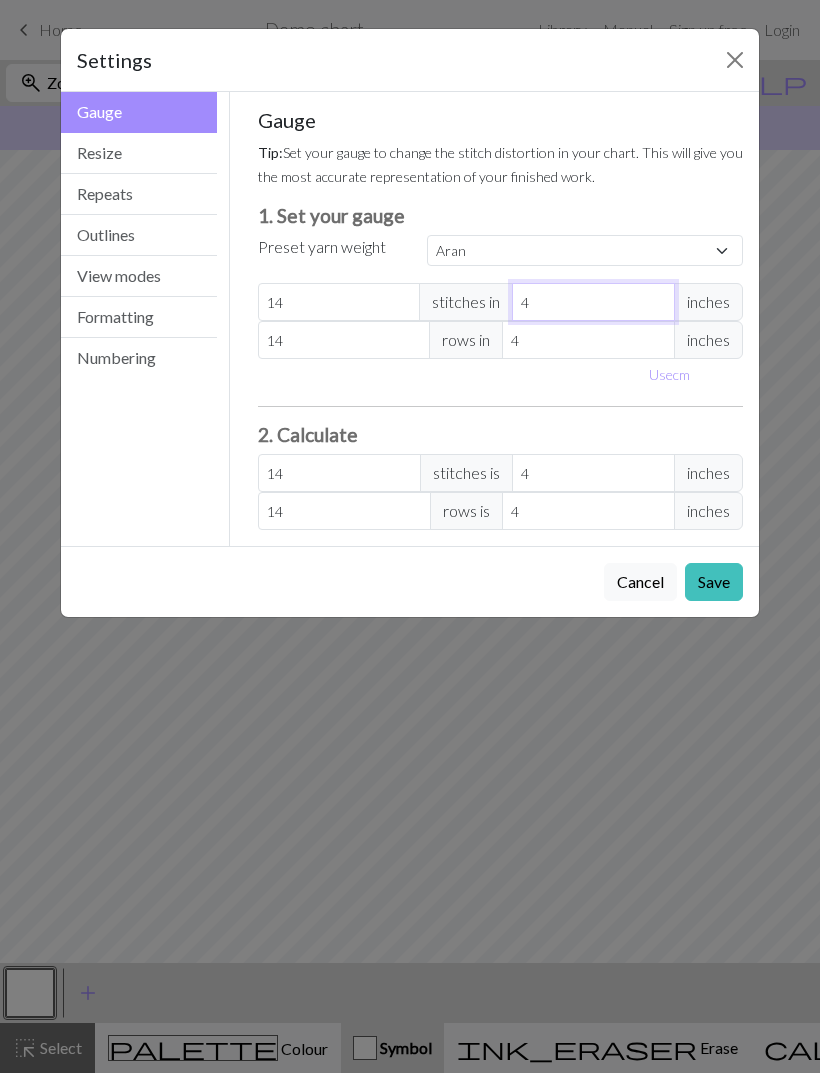 click on "4" at bounding box center [593, 302] 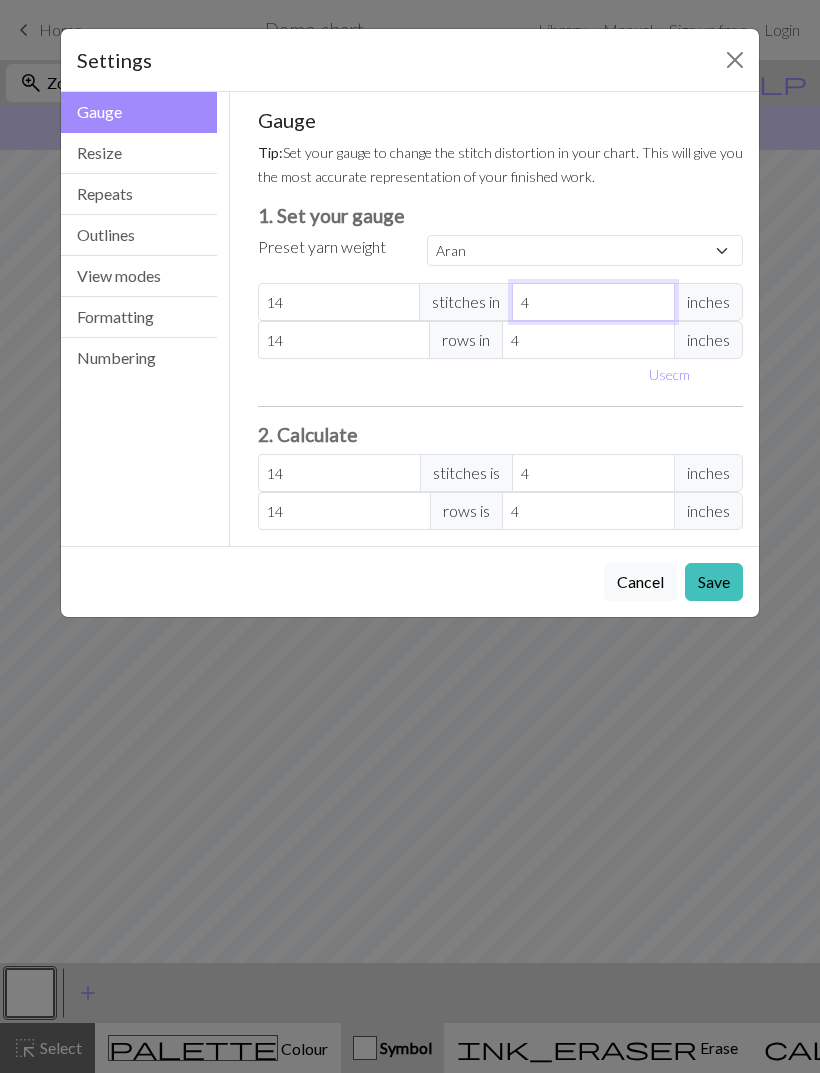 type 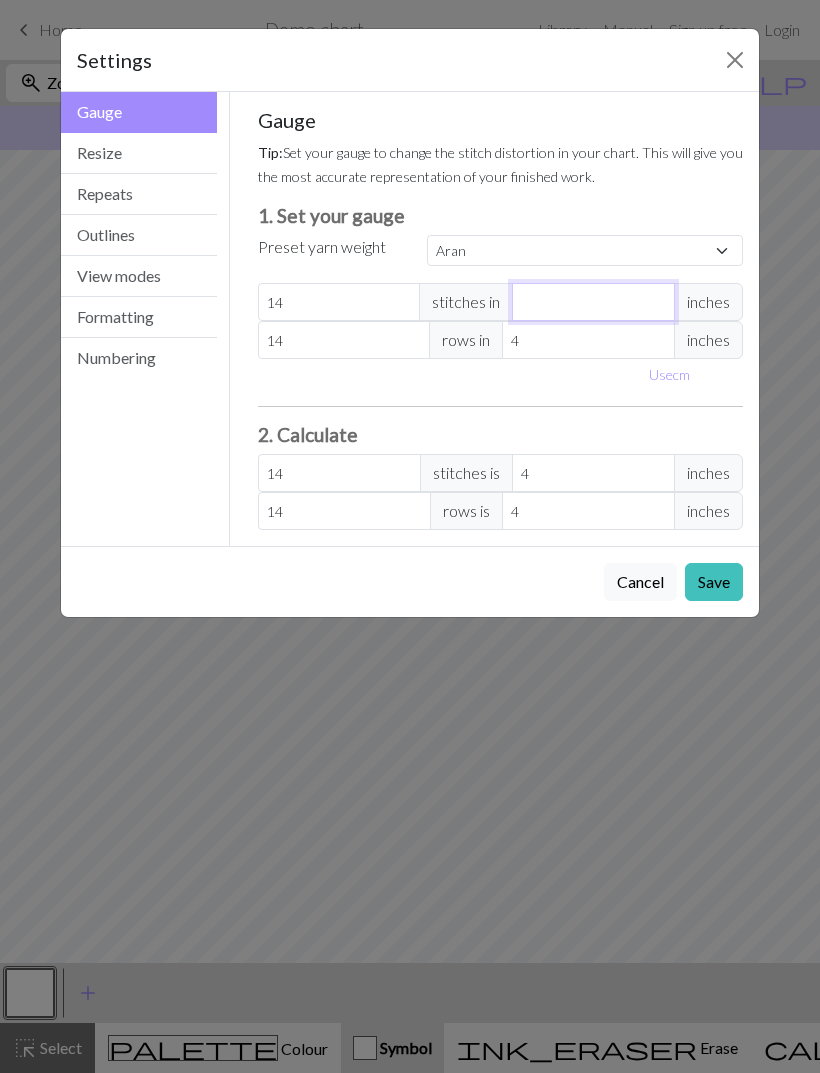 type 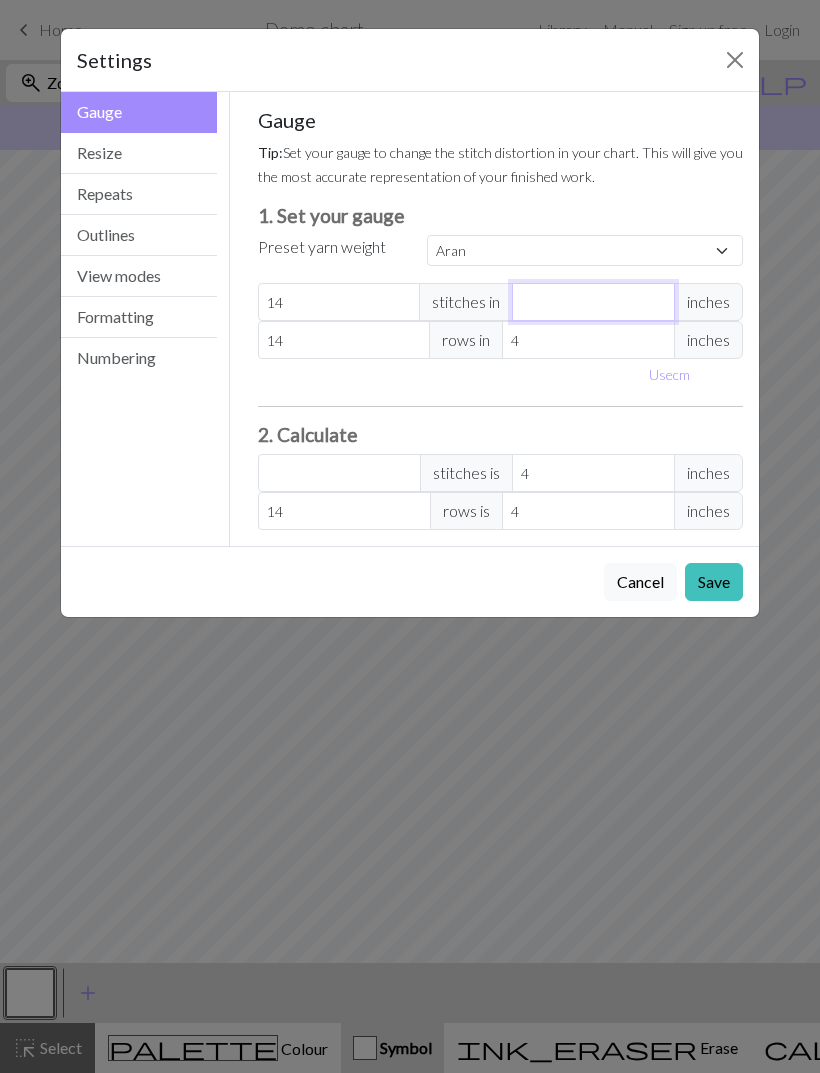 type on "5" 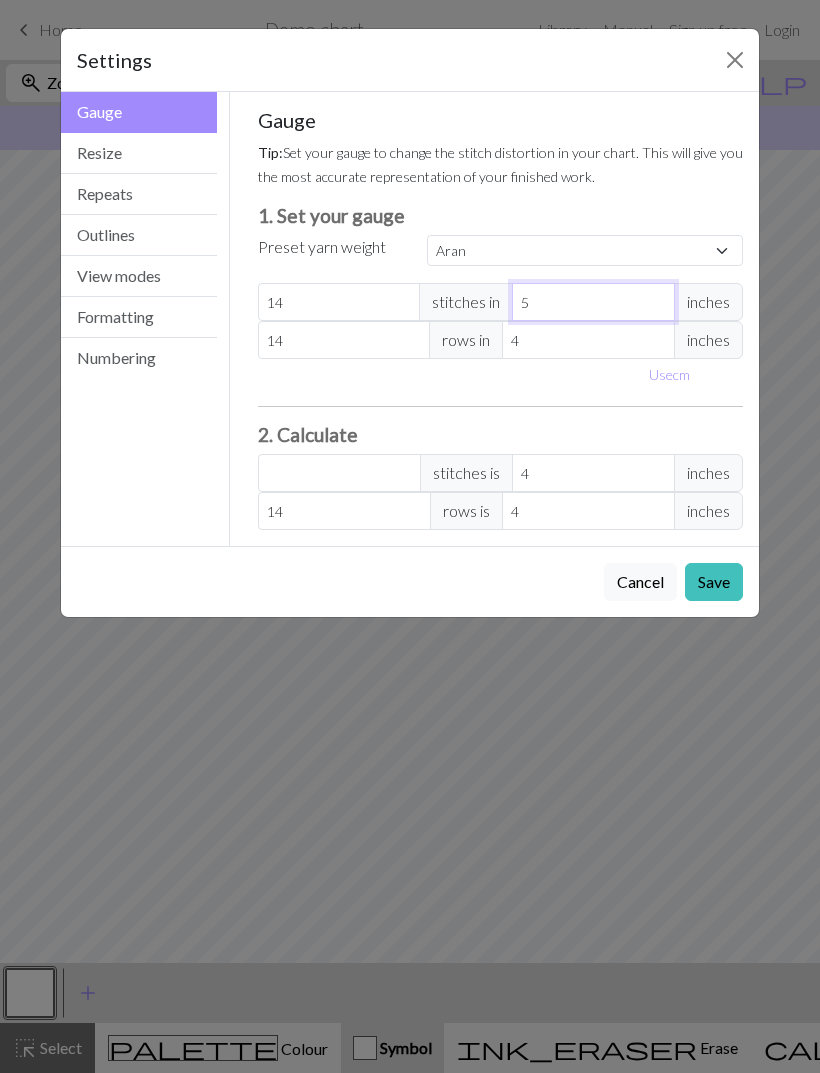 type on "11.2" 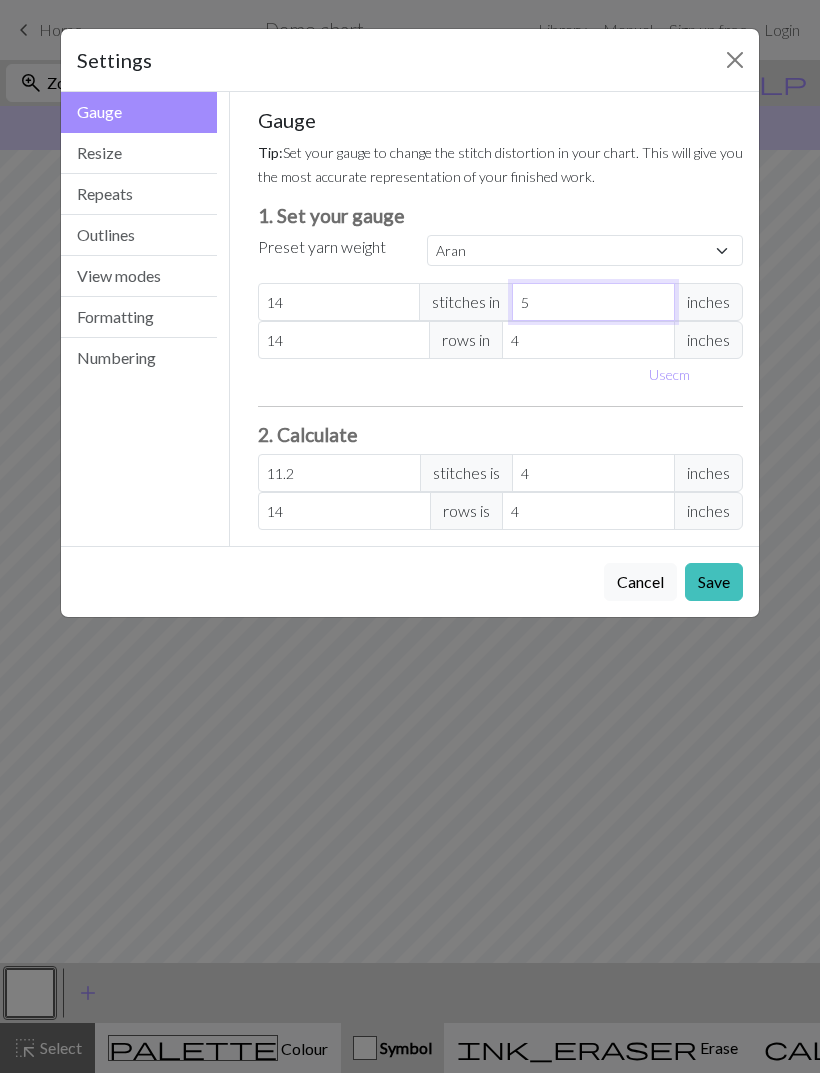 type on "5" 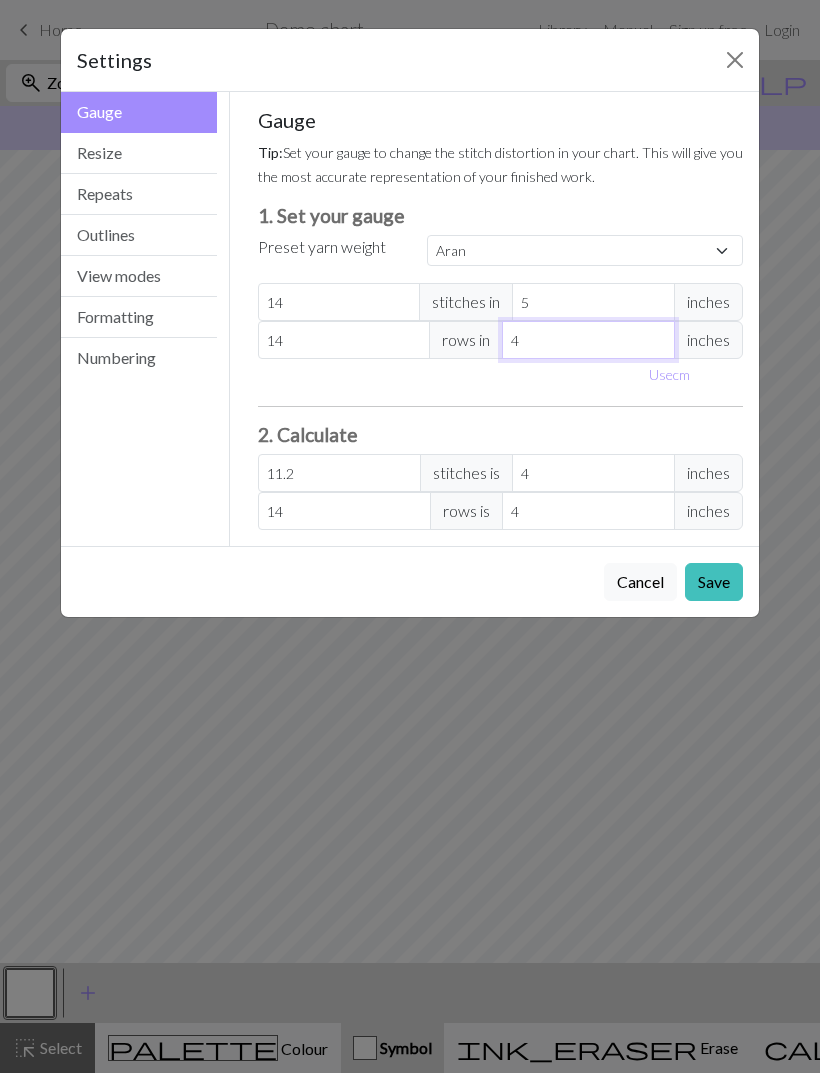 click on "4" at bounding box center (588, 340) 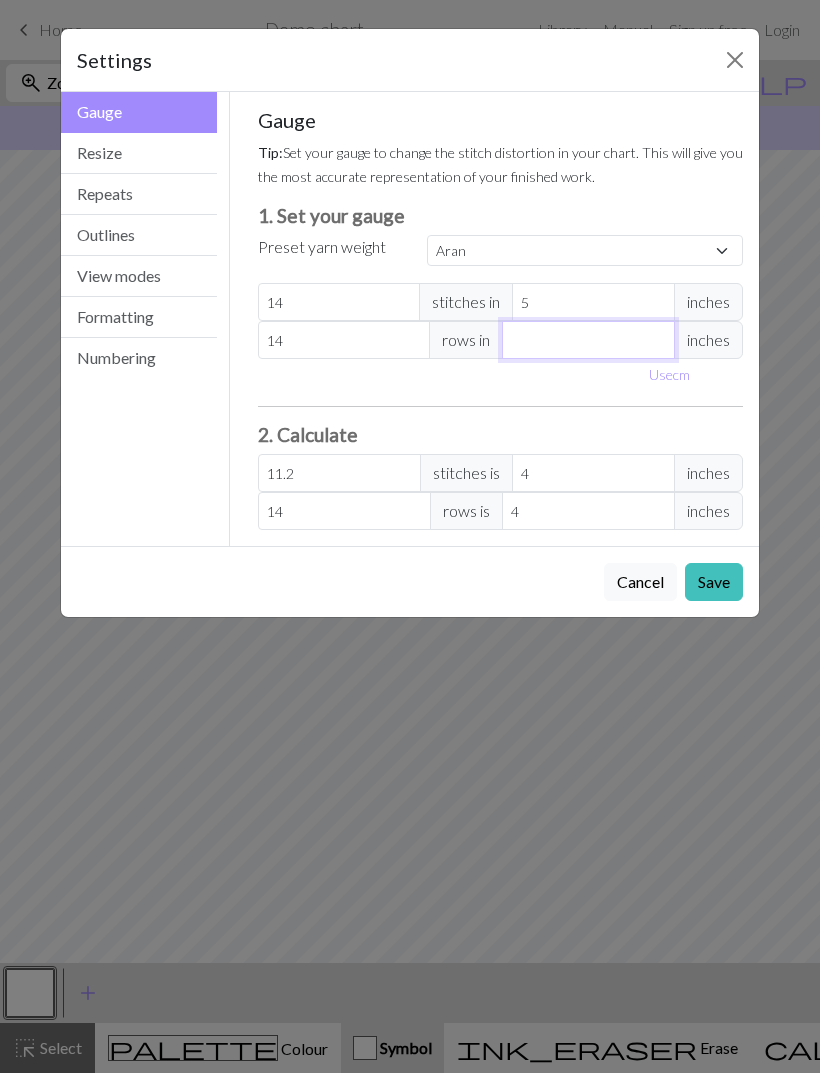 type 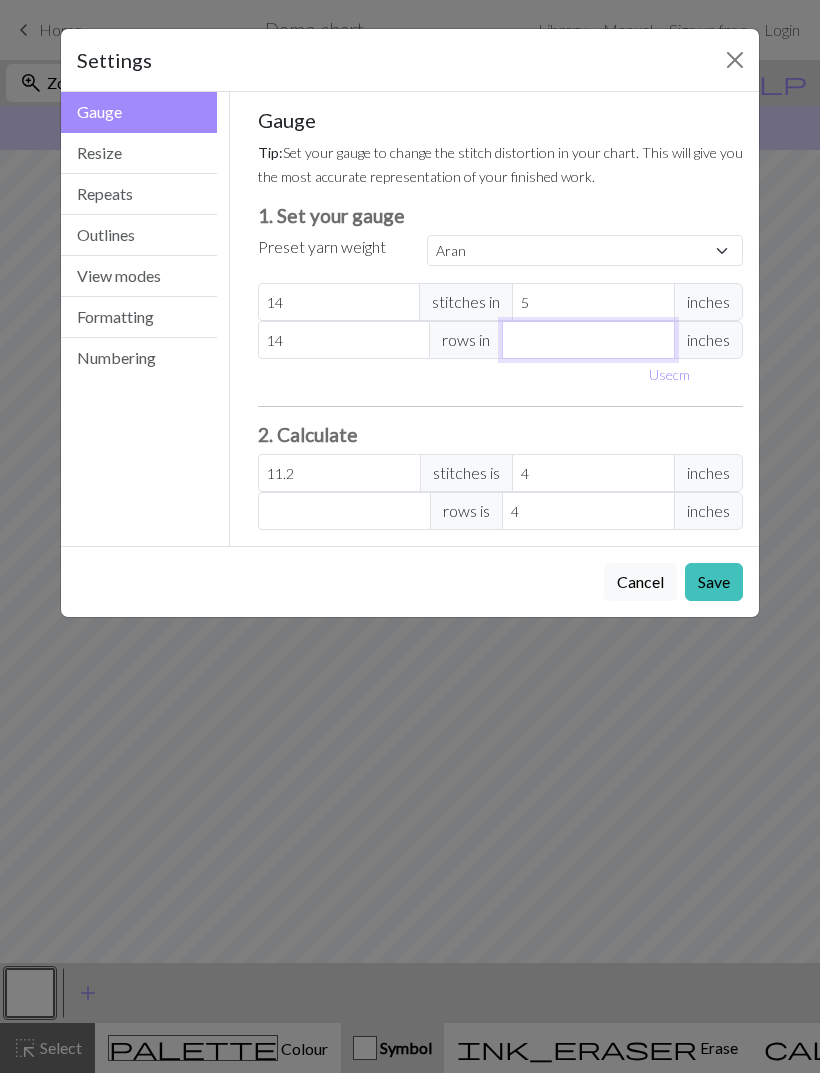 type on "5" 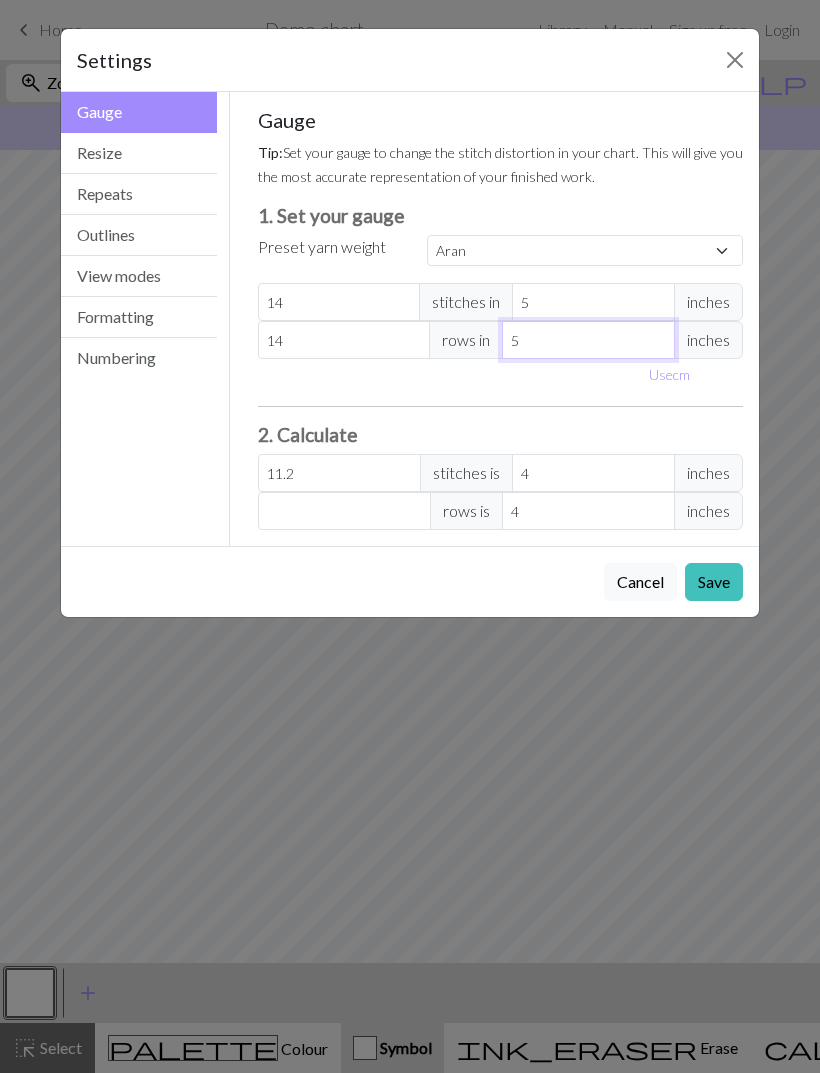 type on "11.2" 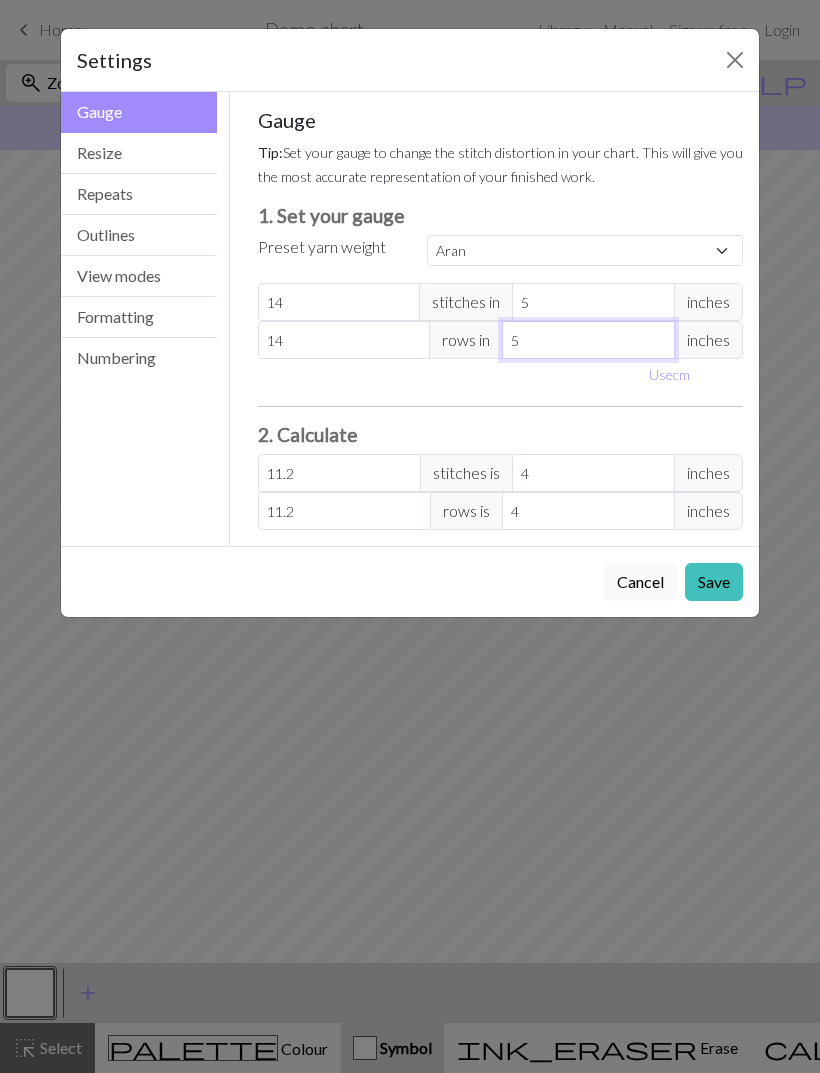 type on "5" 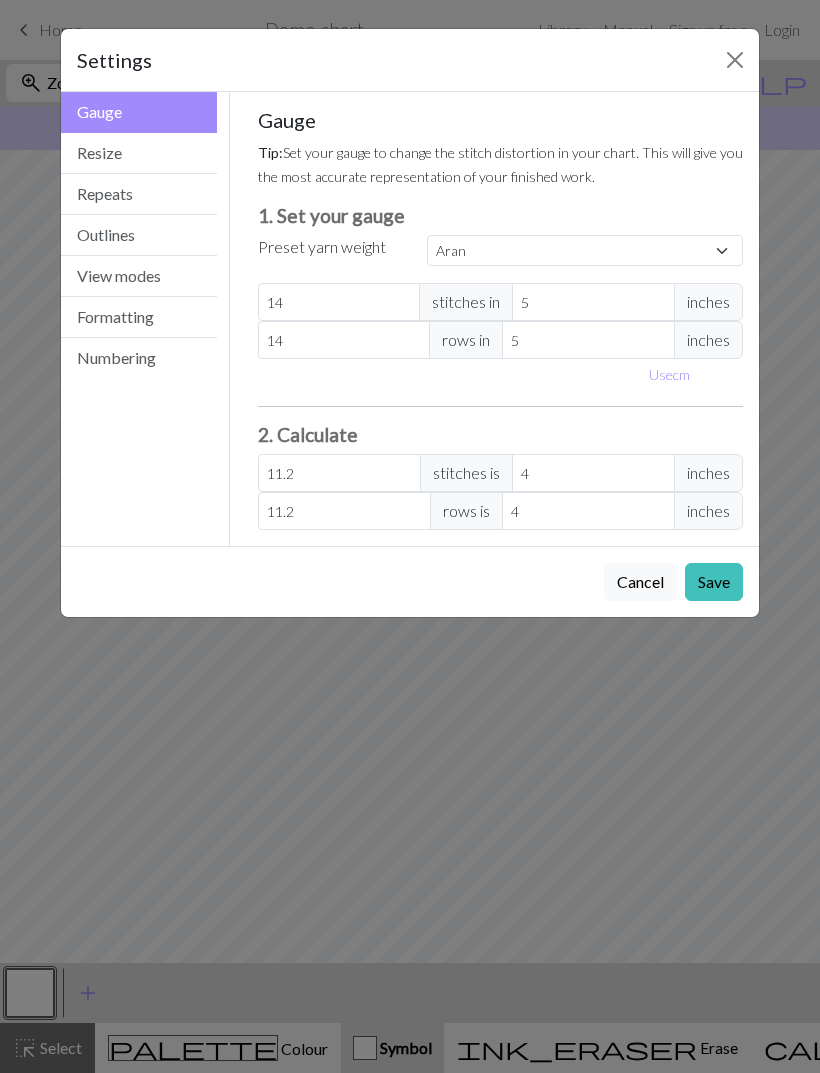 click on "Save" at bounding box center [714, 582] 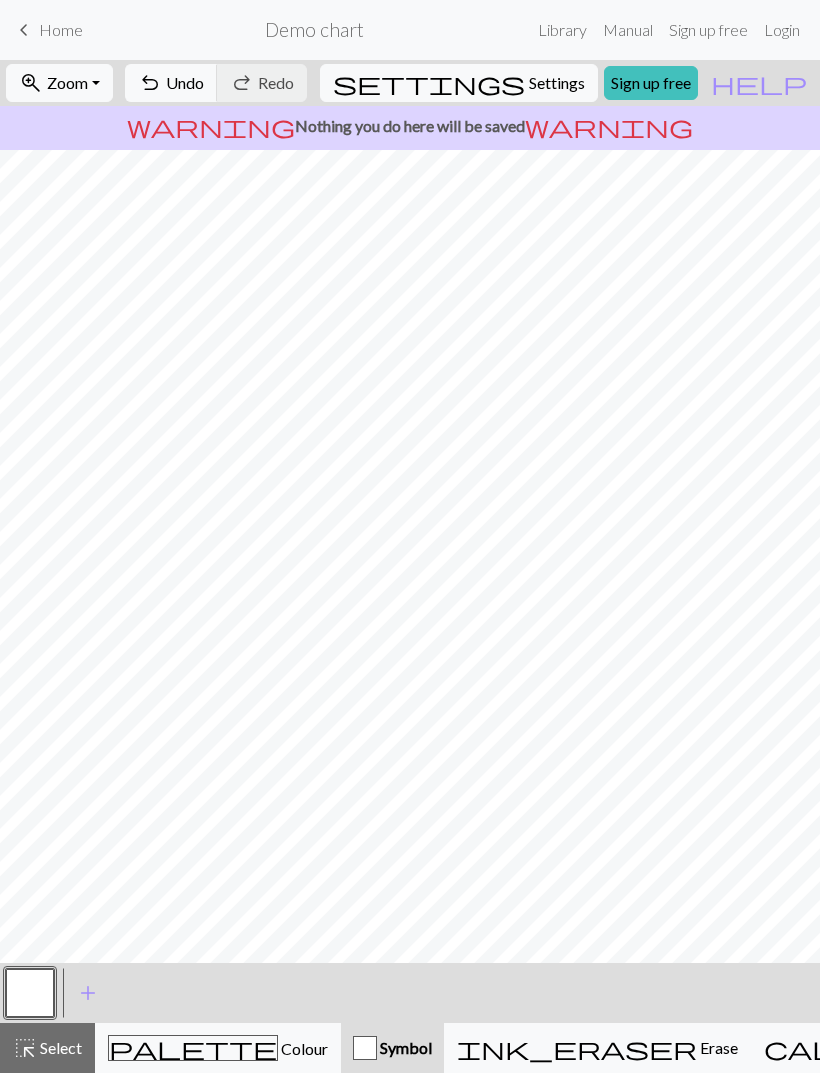 click at bounding box center [30, 993] 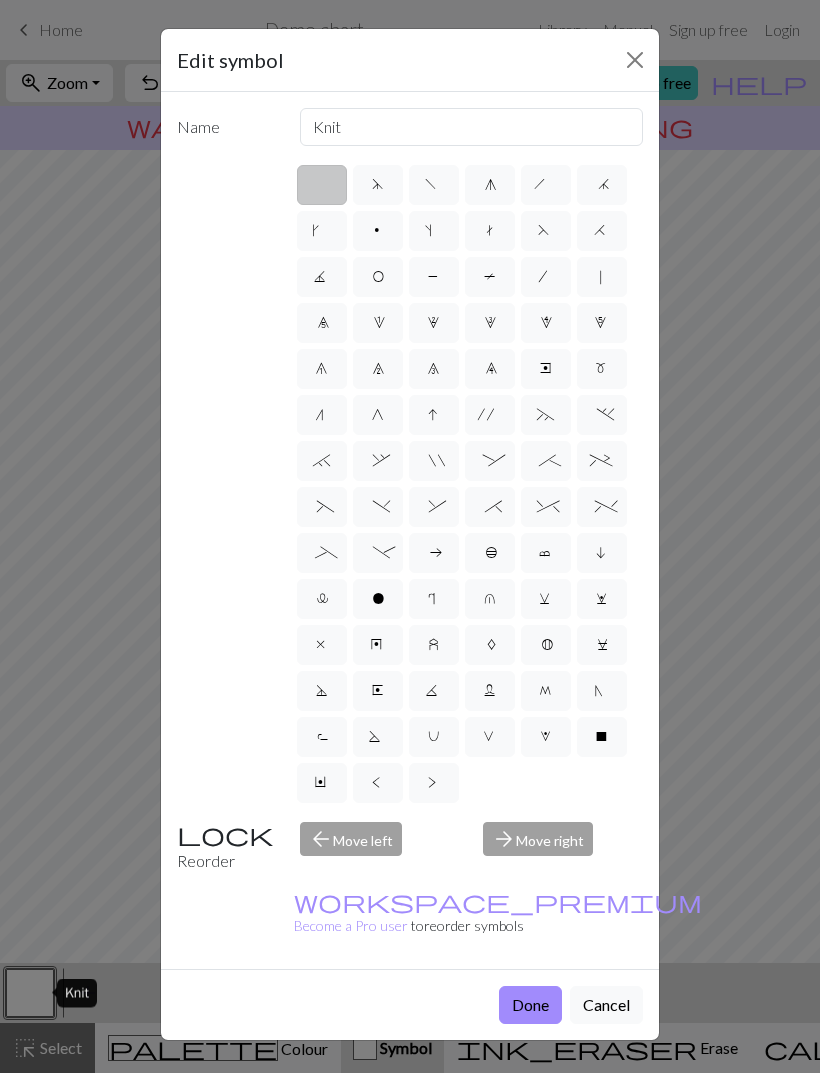 click on "Cancel" at bounding box center [606, 1005] 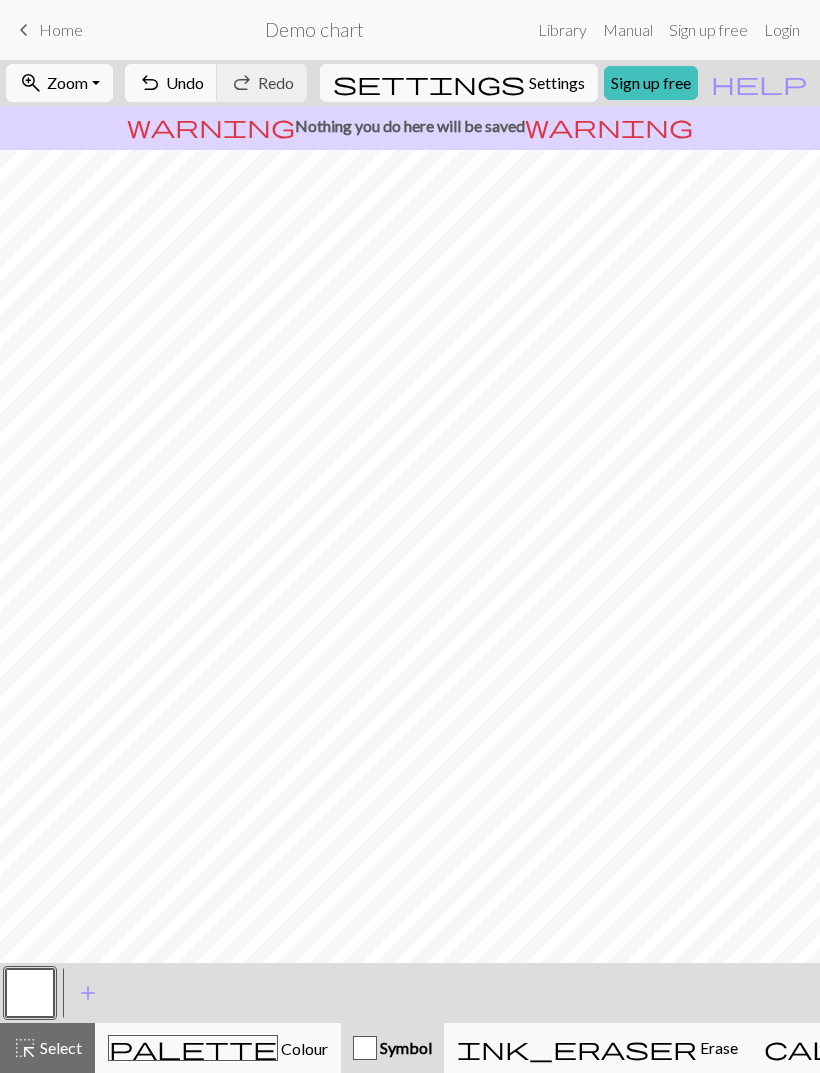 click on "Knitting mode" at bounding box center [1150, 1047] 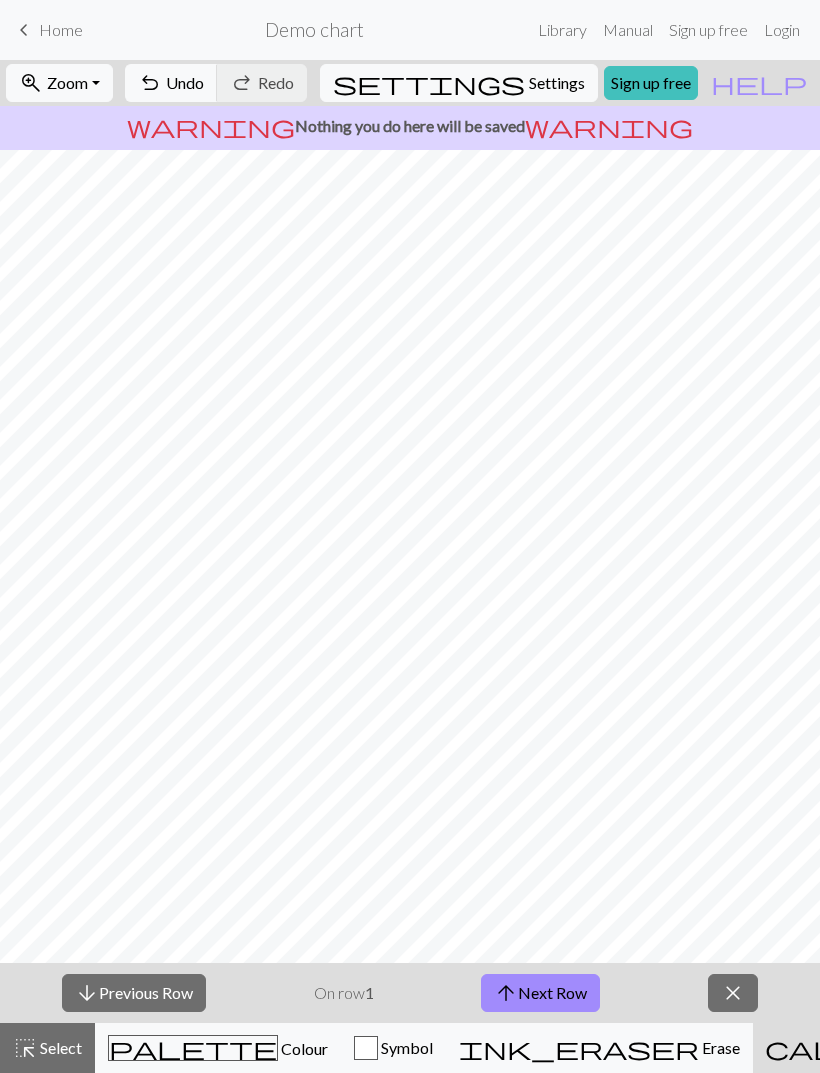 click on "ink_eraser   Erase   Erase" at bounding box center (599, 1048) 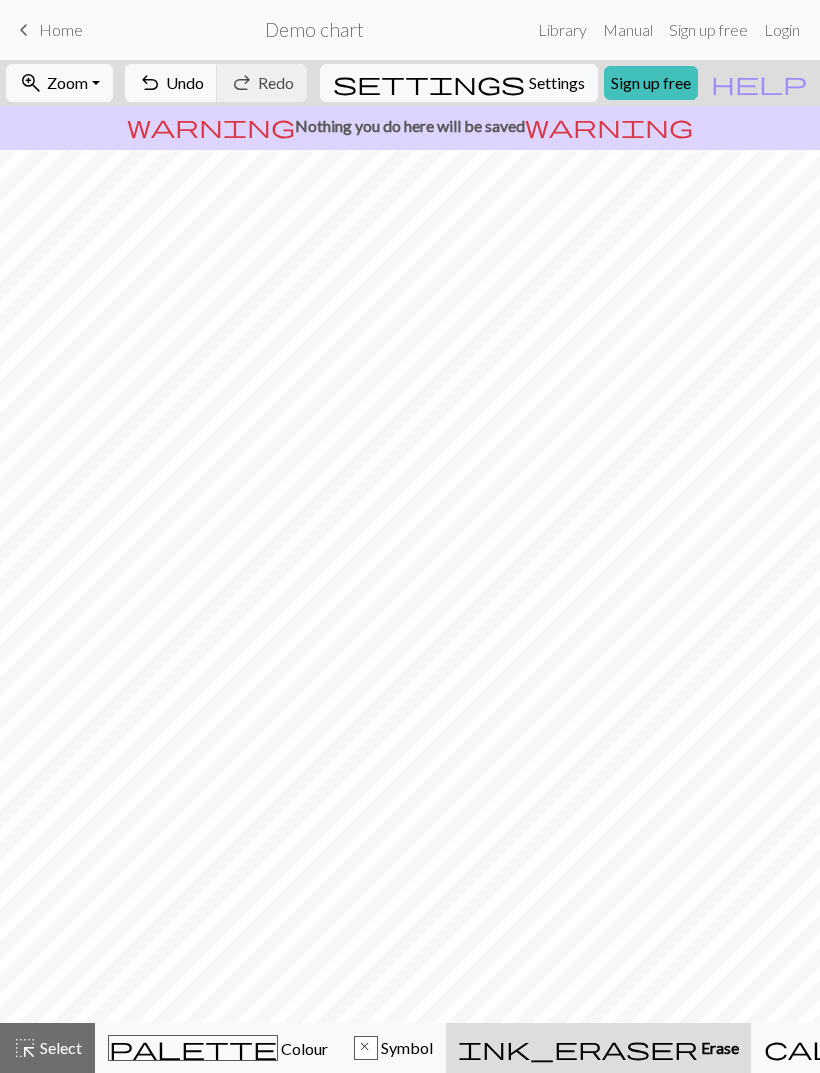 click on "Symbol" at bounding box center (405, 1047) 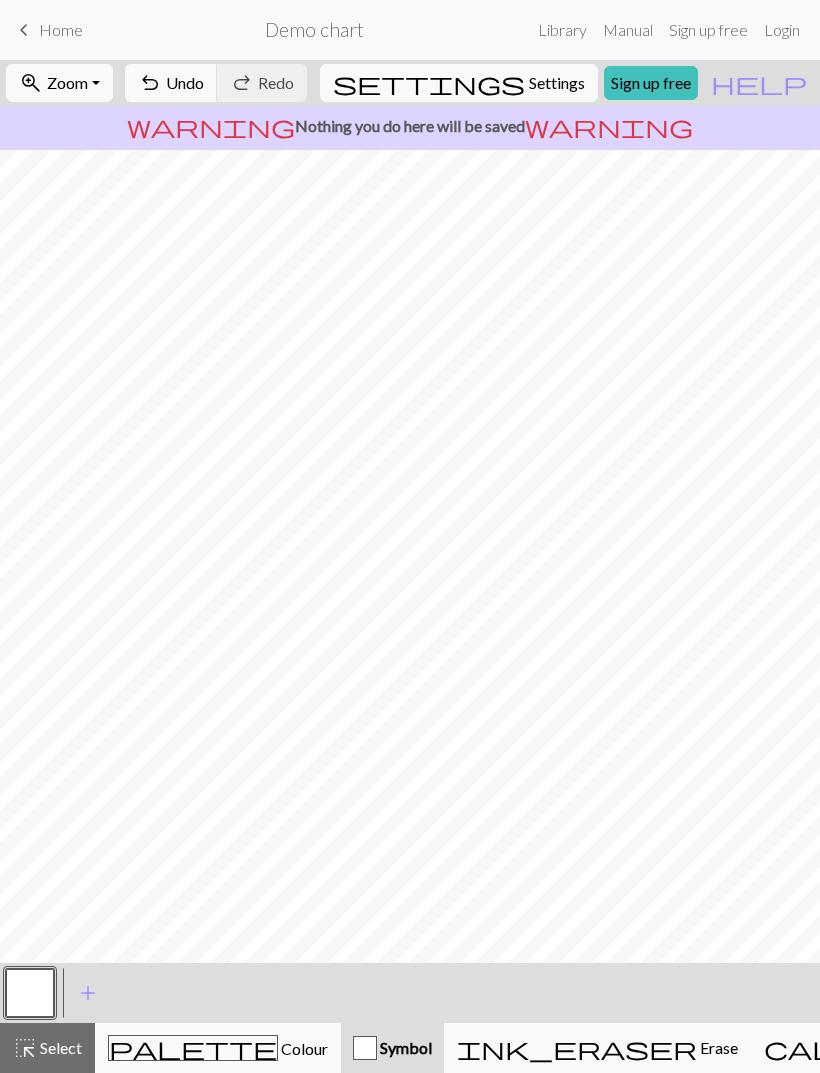 click on "palette   Colour   Colour" at bounding box center (218, 1048) 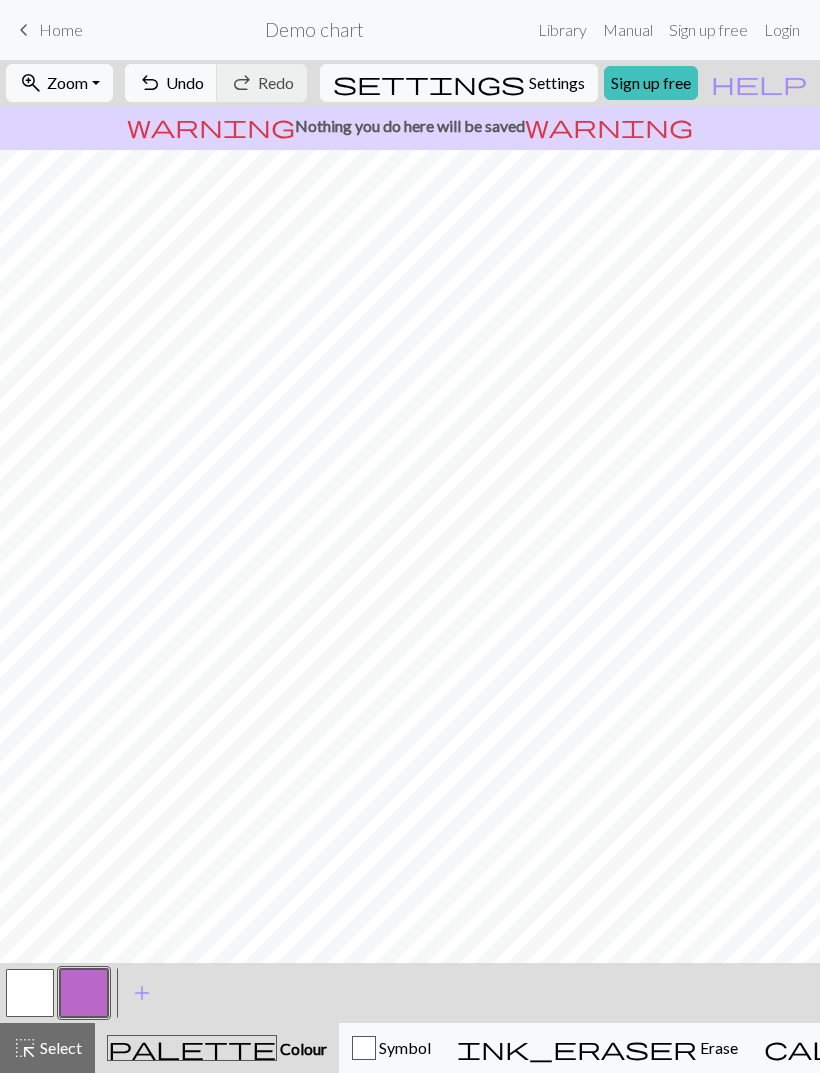 click at bounding box center [30, 993] 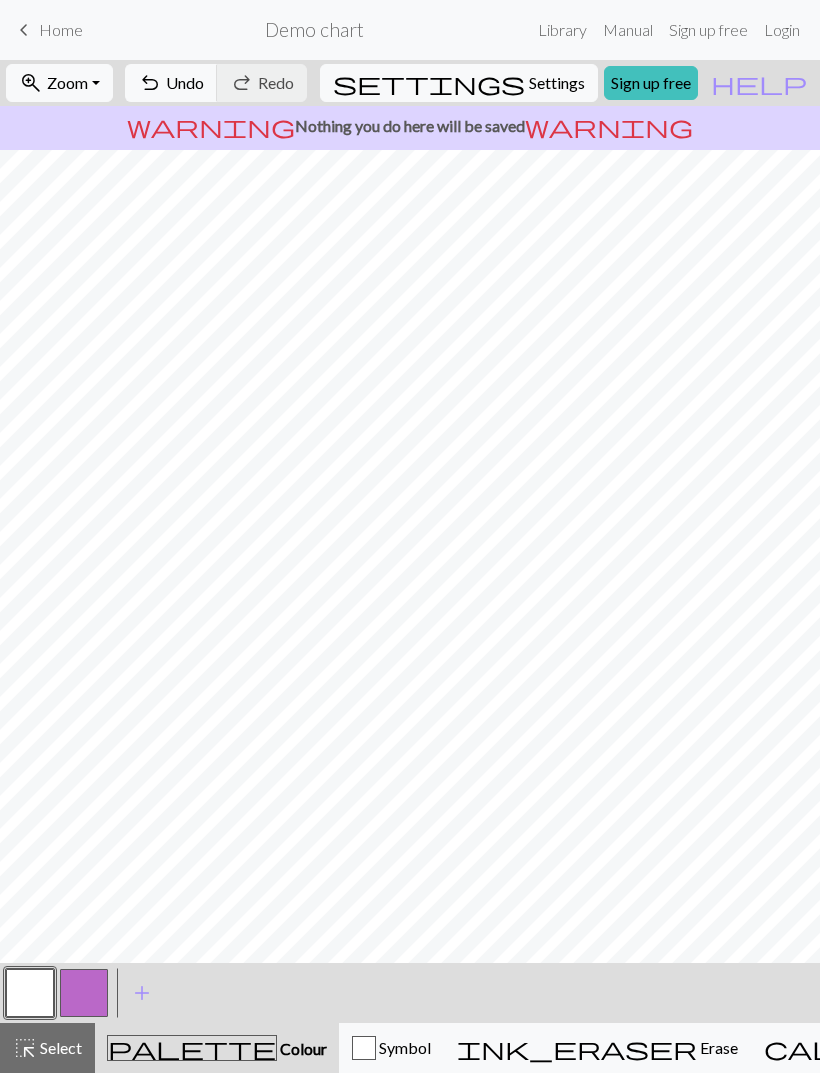 click on "Settings" at bounding box center [557, 83] 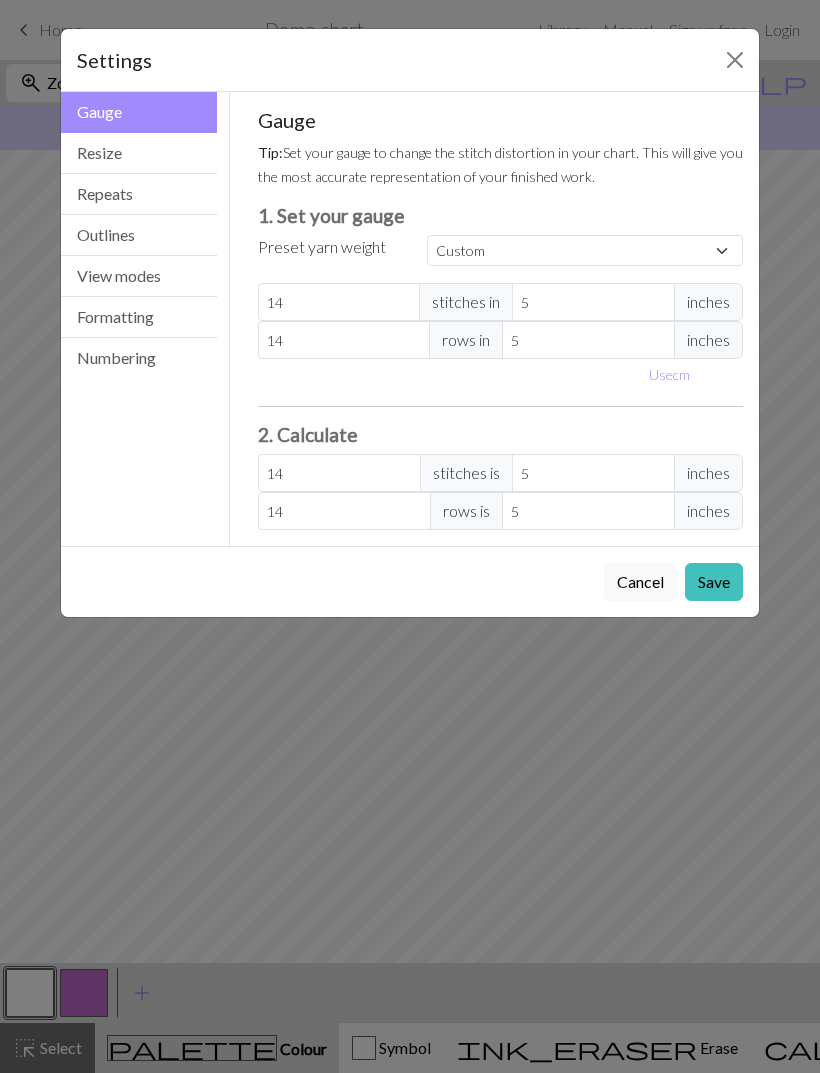 click on "Resize" at bounding box center (139, 153) 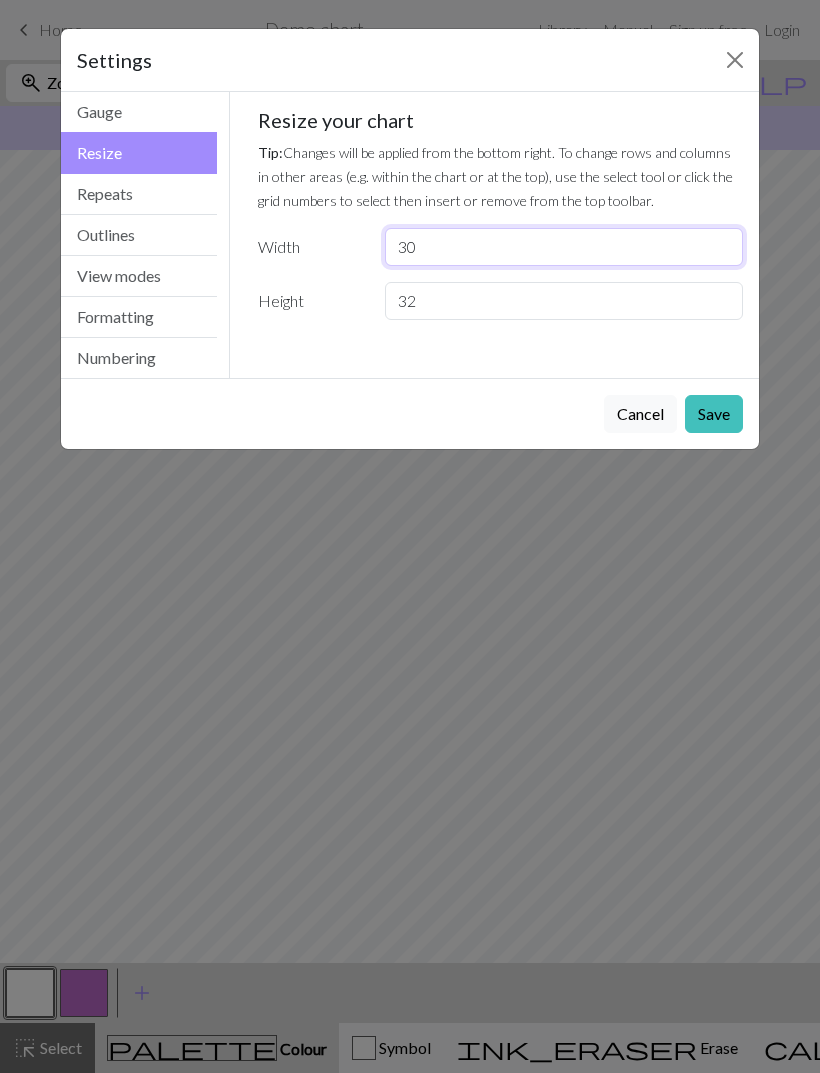 click on "30" at bounding box center [564, 247] 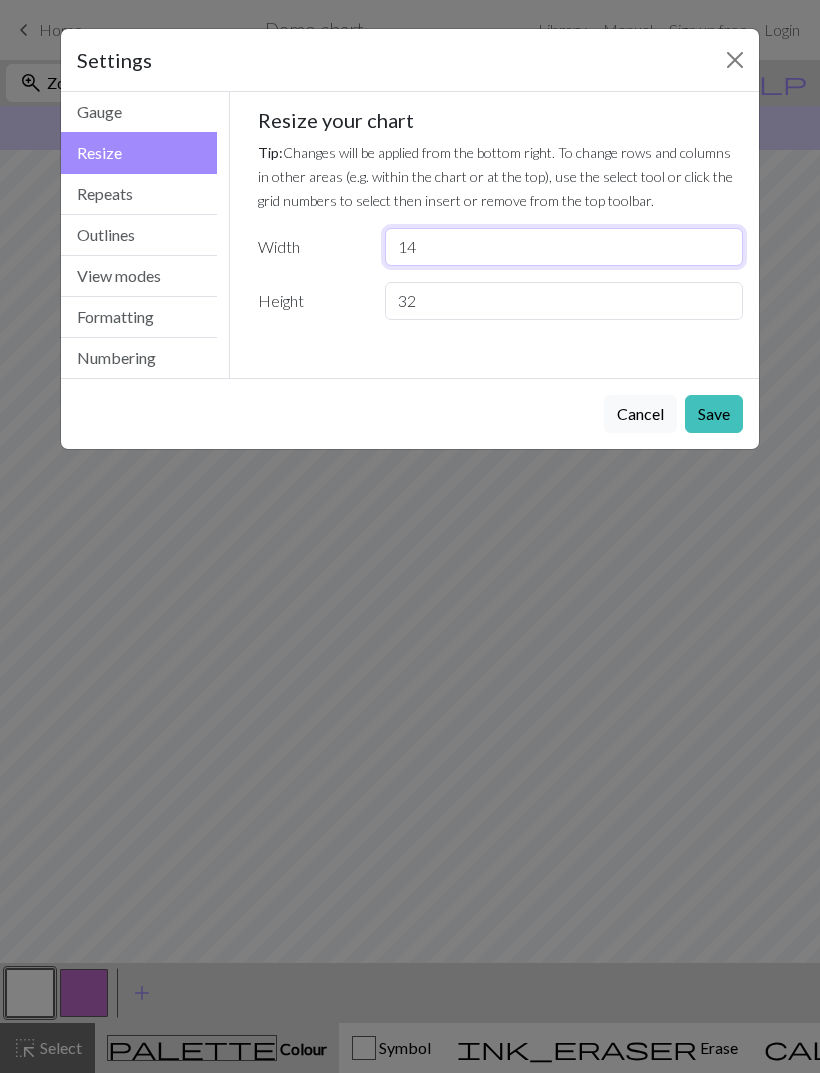 type on "14" 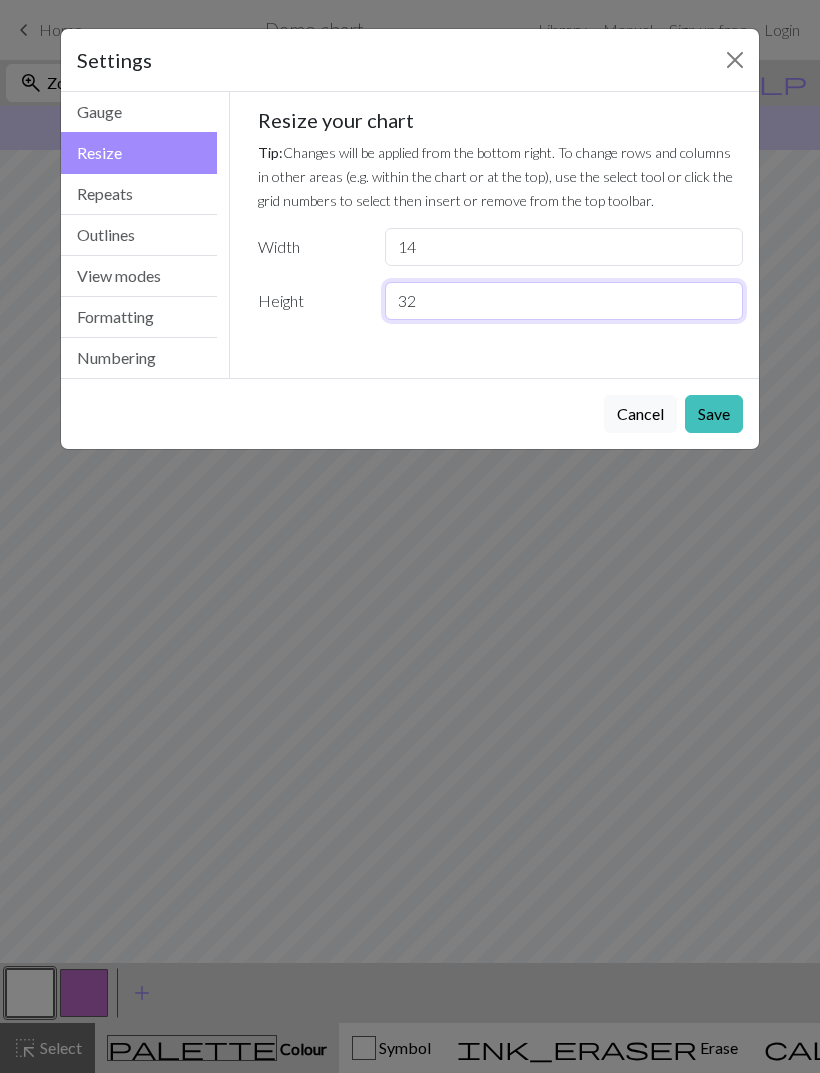 click on "32" at bounding box center (564, 301) 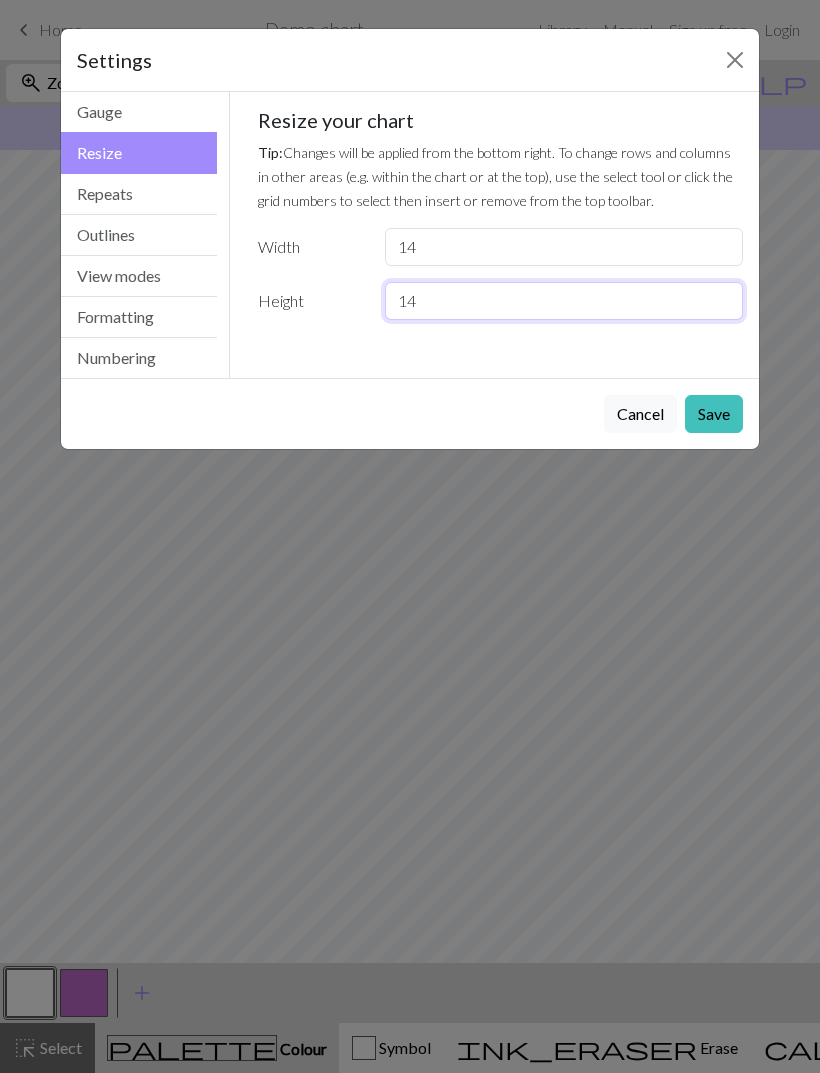 type on "14" 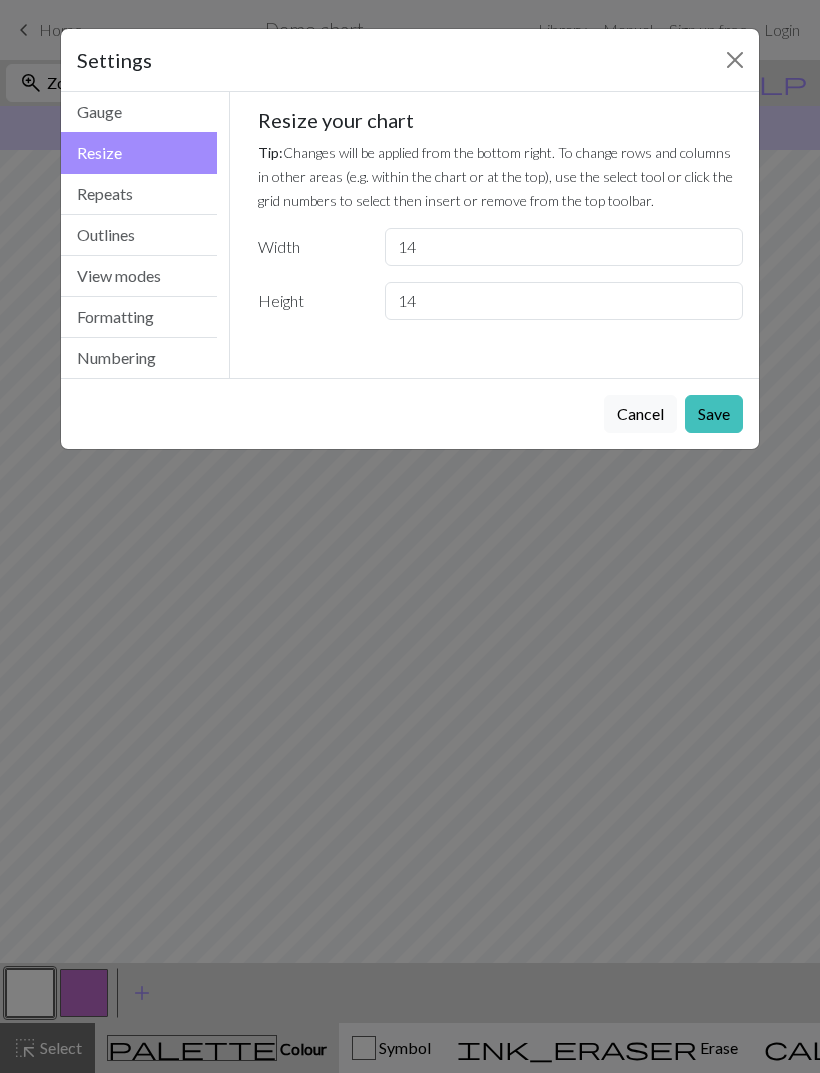 click on "Save" at bounding box center (714, 414) 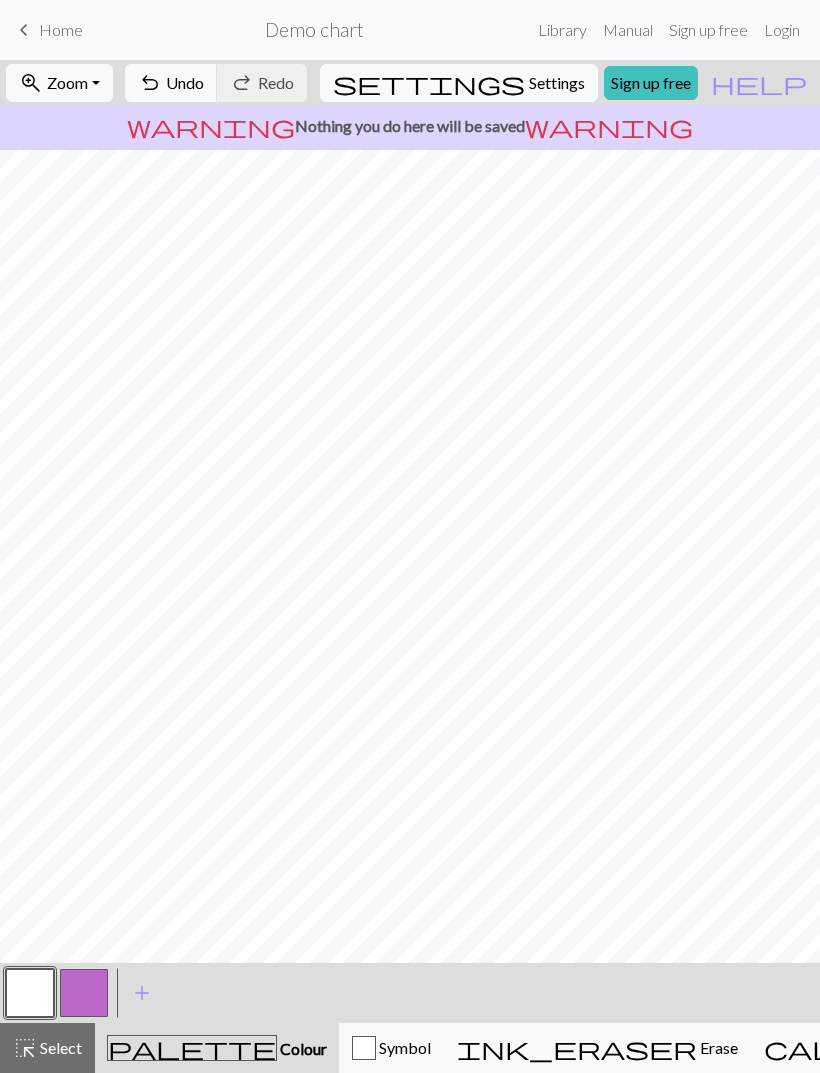 click at bounding box center [84, 993] 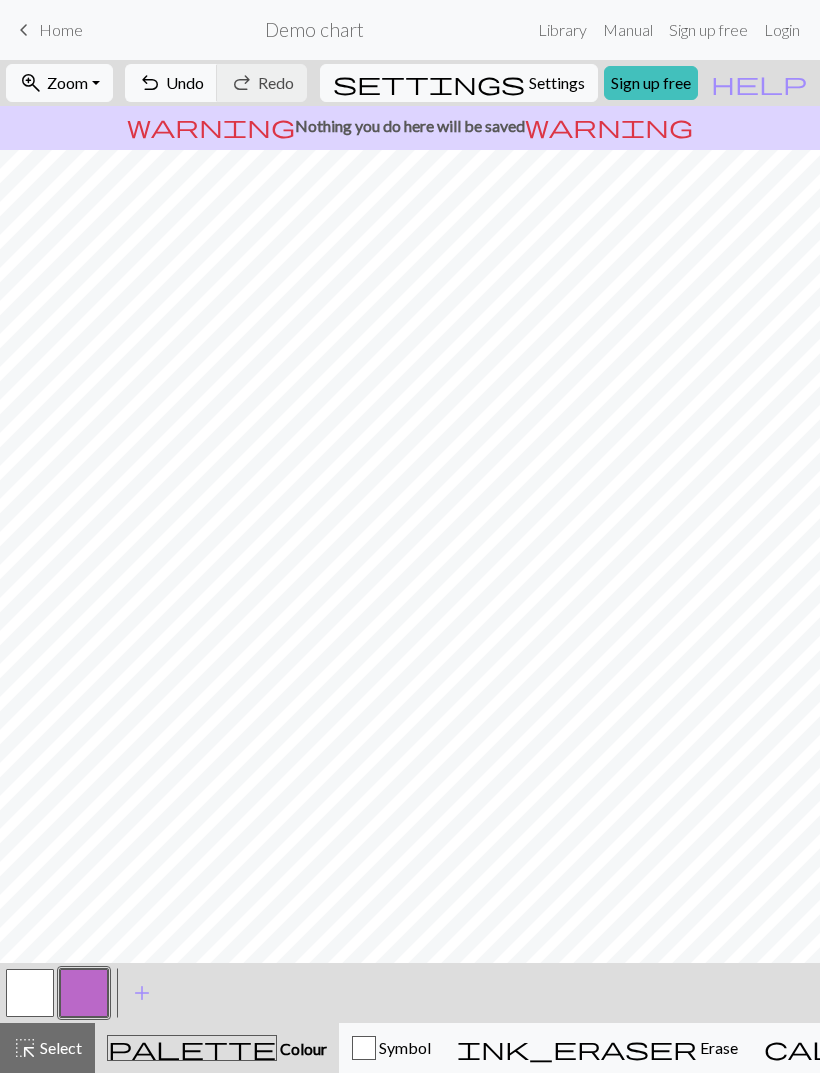 click at bounding box center (84, 993) 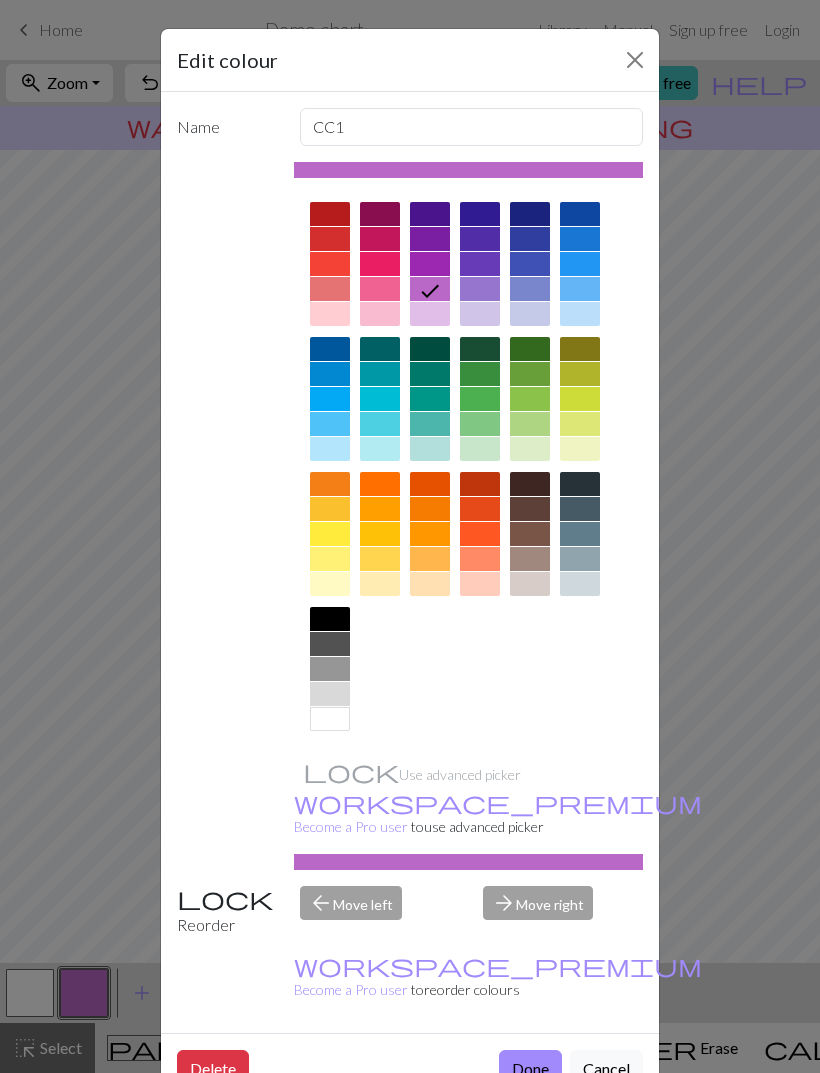 click at bounding box center (330, 619) 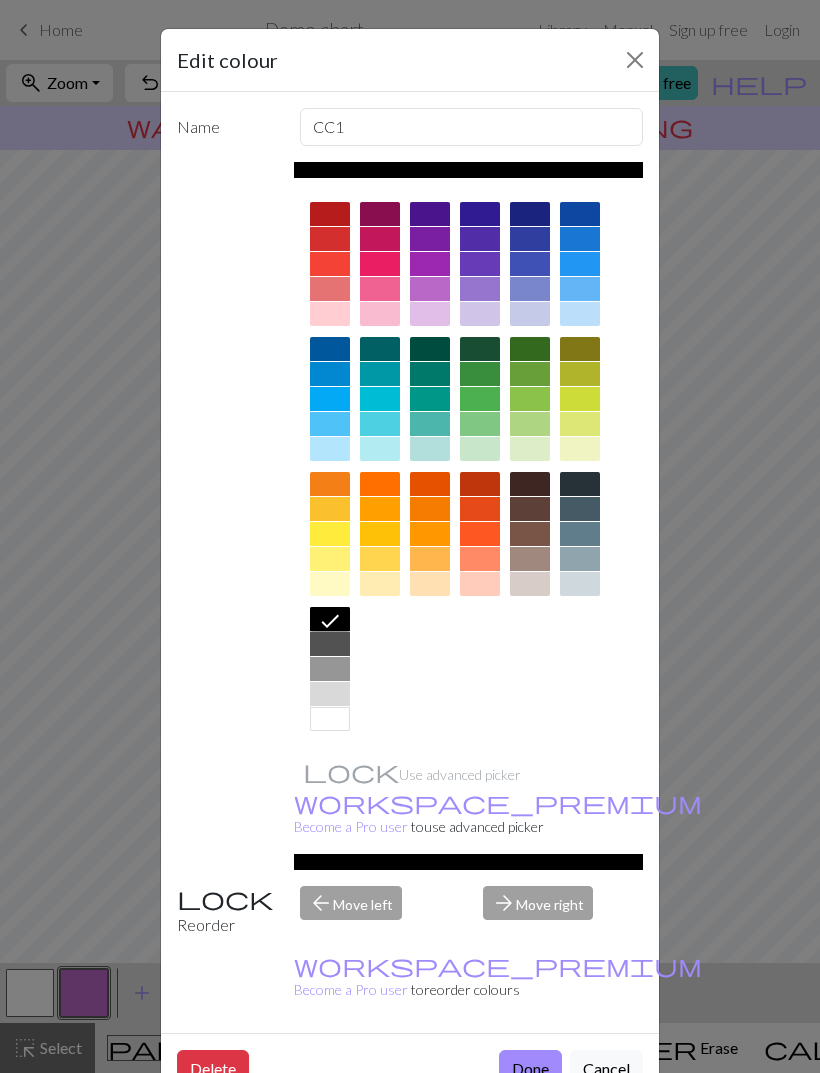 click on "Done" at bounding box center [530, 1069] 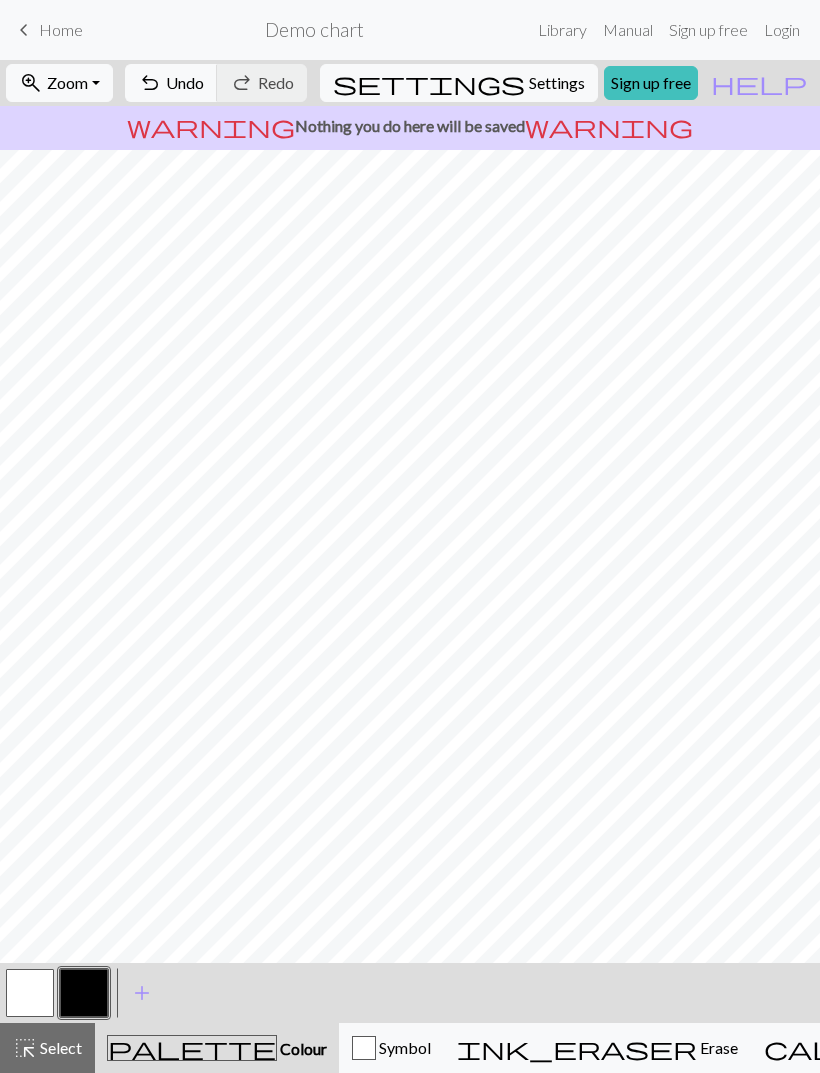 click on "Undo" at bounding box center [185, 82] 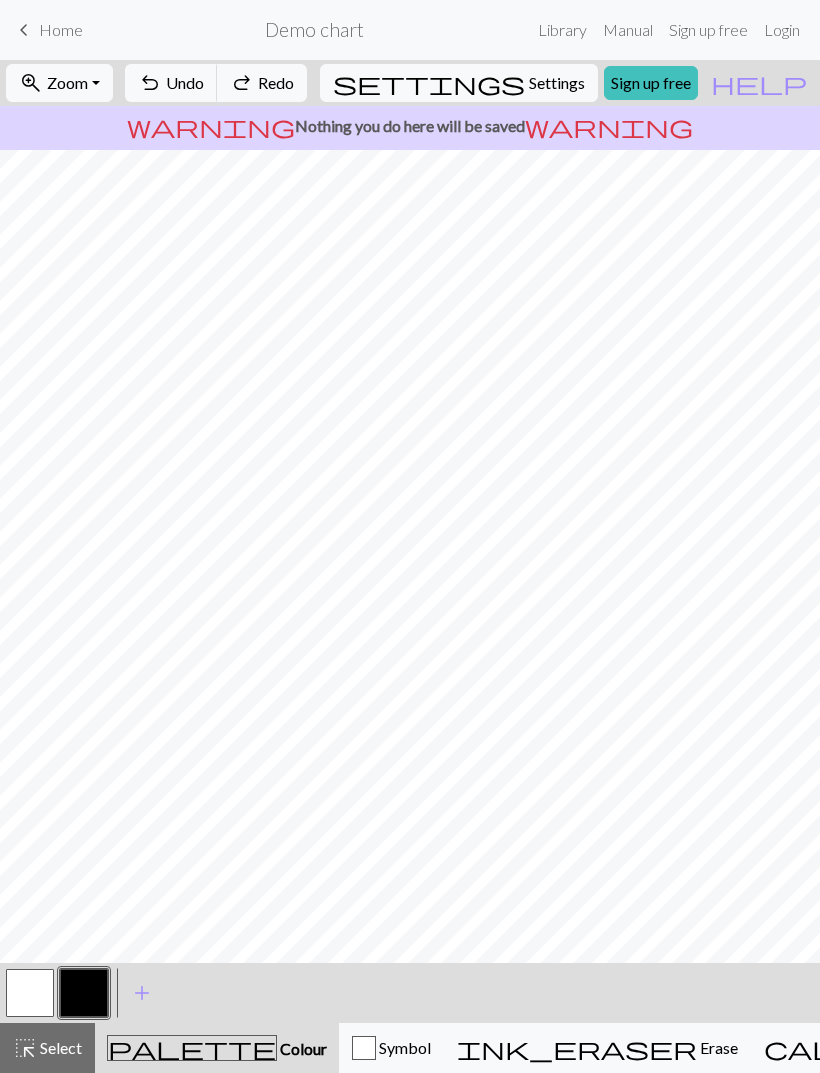 click on "undo Undo Undo" at bounding box center (171, 83) 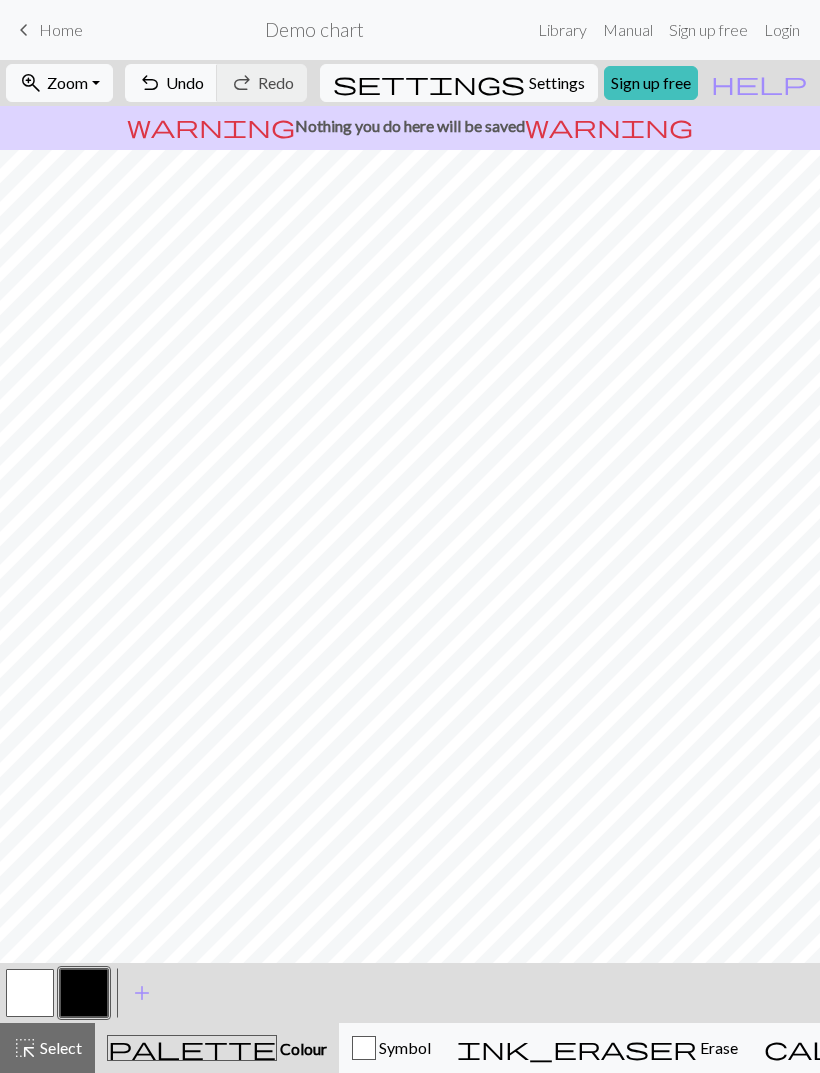 click on "Undo" at bounding box center (185, 82) 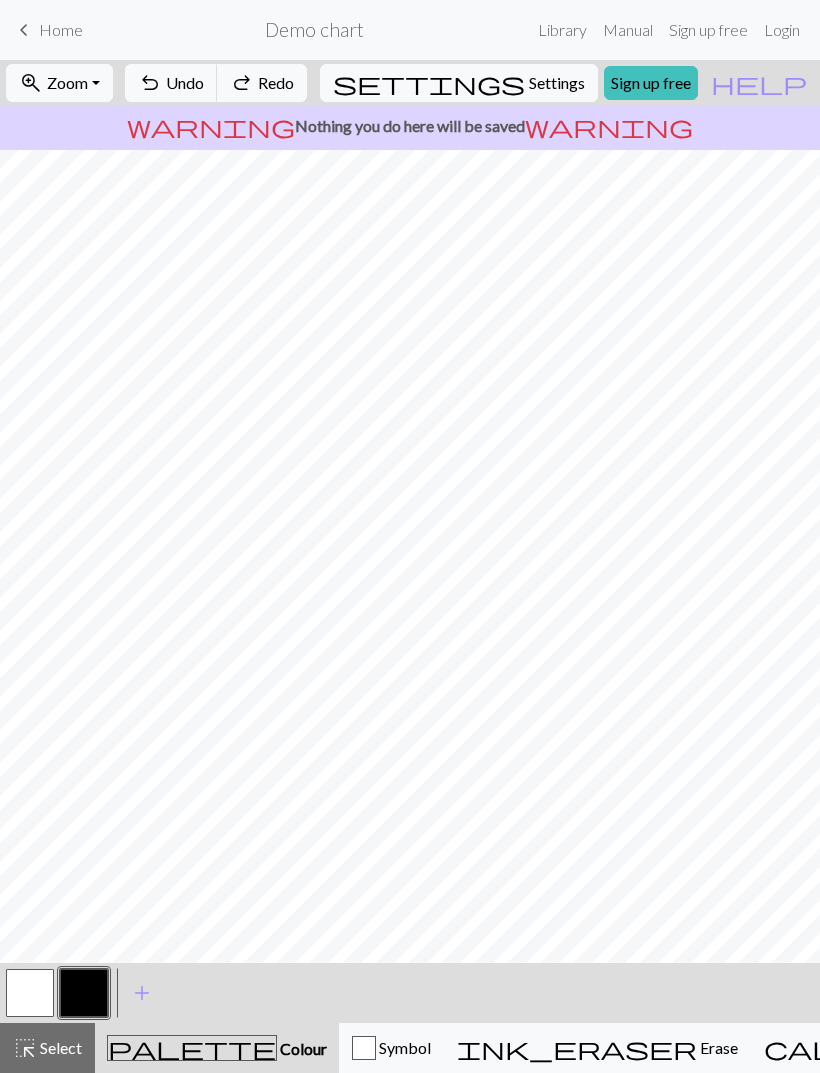 click on "Undo" at bounding box center [185, 82] 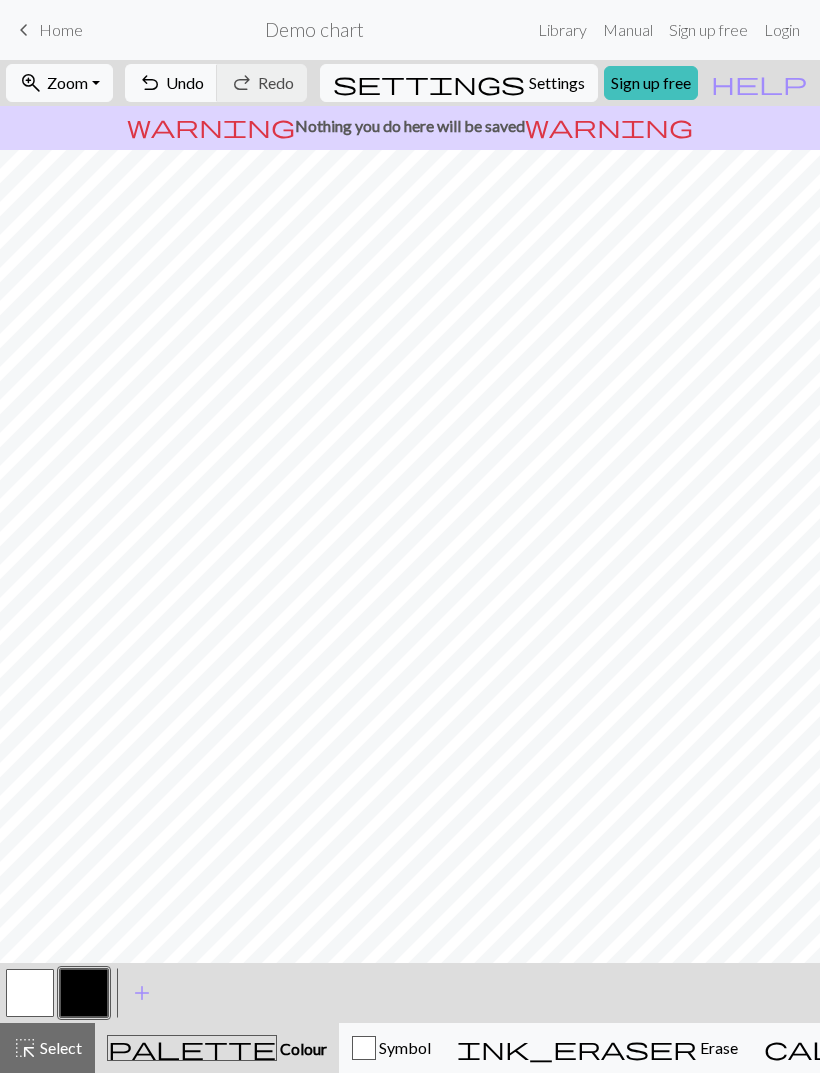 click on "Undo" at bounding box center (185, 82) 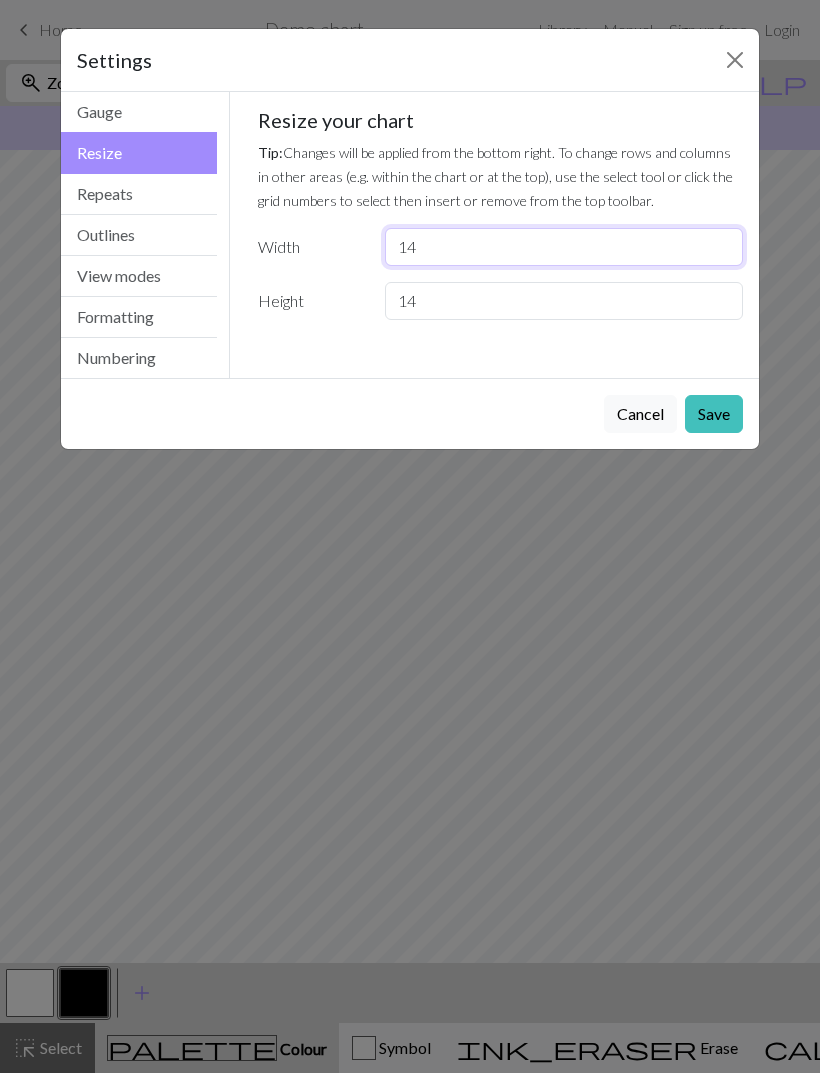 click on "14" at bounding box center (564, 247) 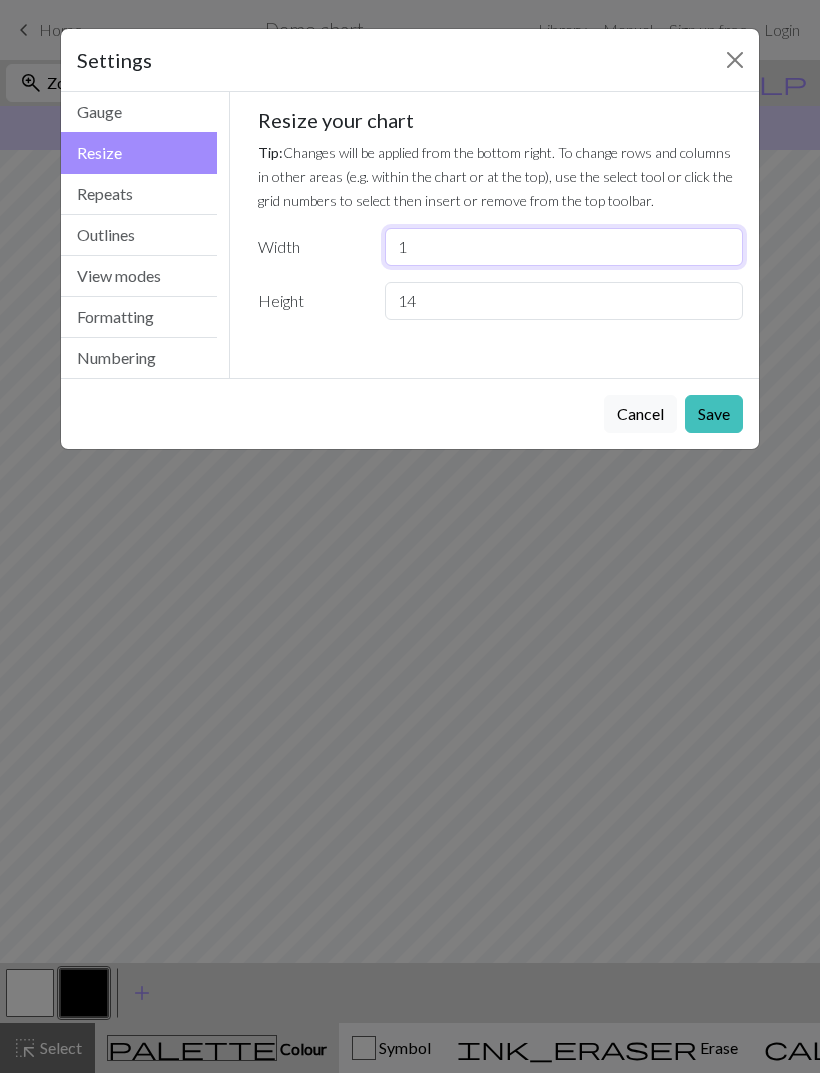 type on "1" 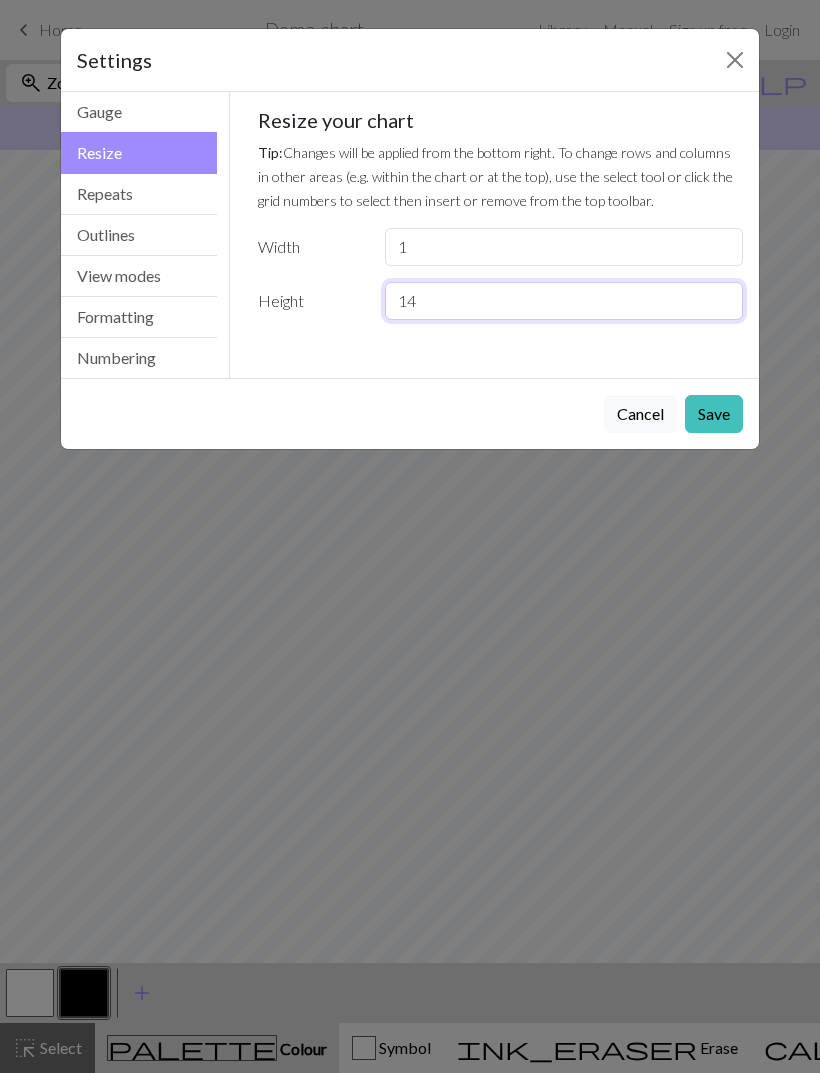 click on "14" at bounding box center (564, 301) 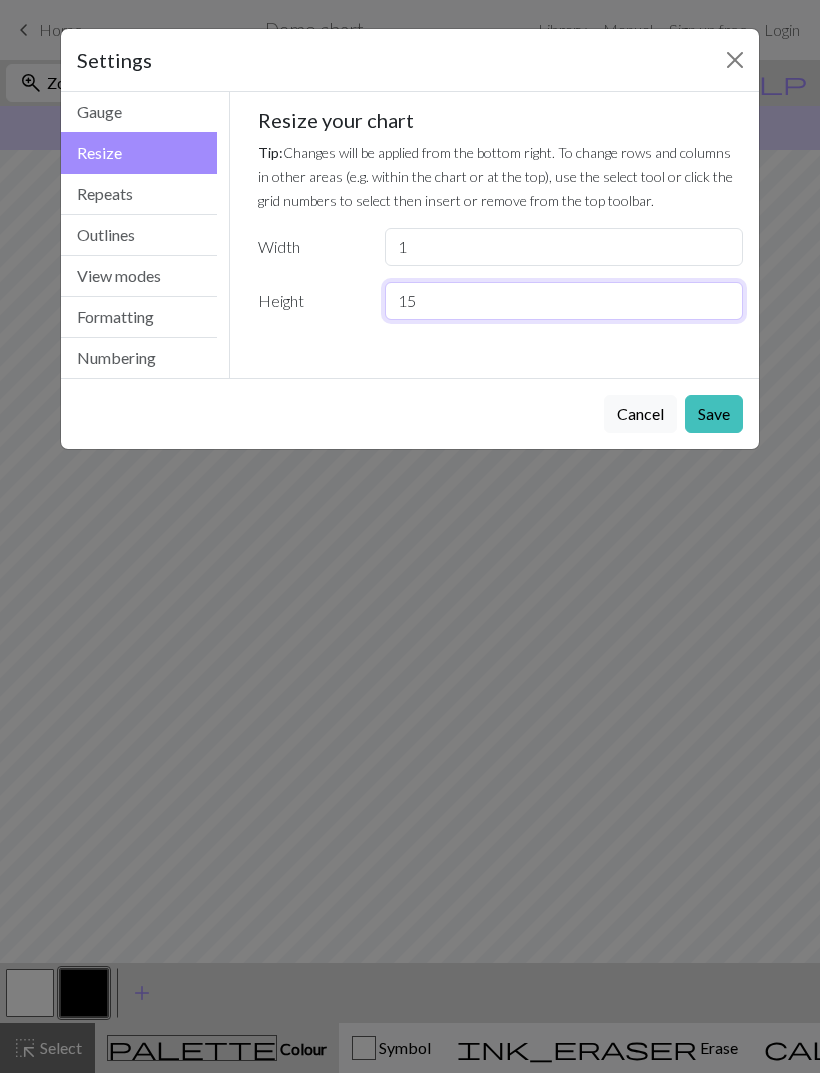 type on "15" 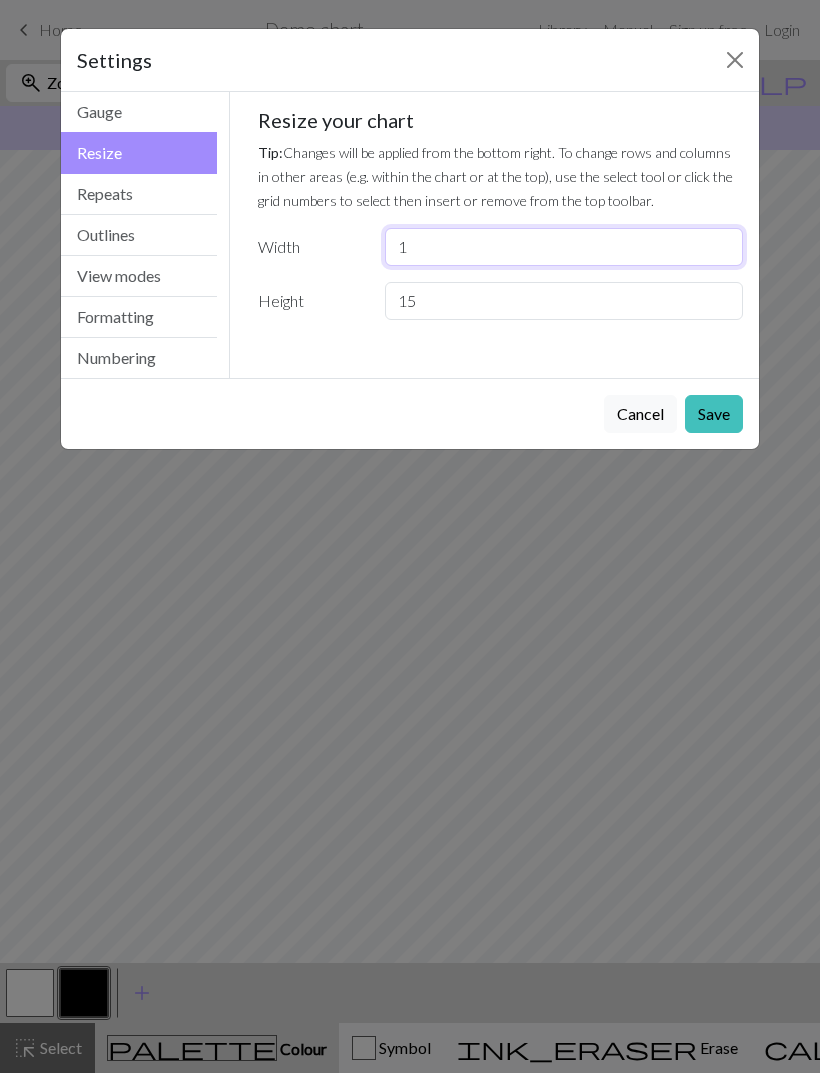 click on "1" at bounding box center [564, 247] 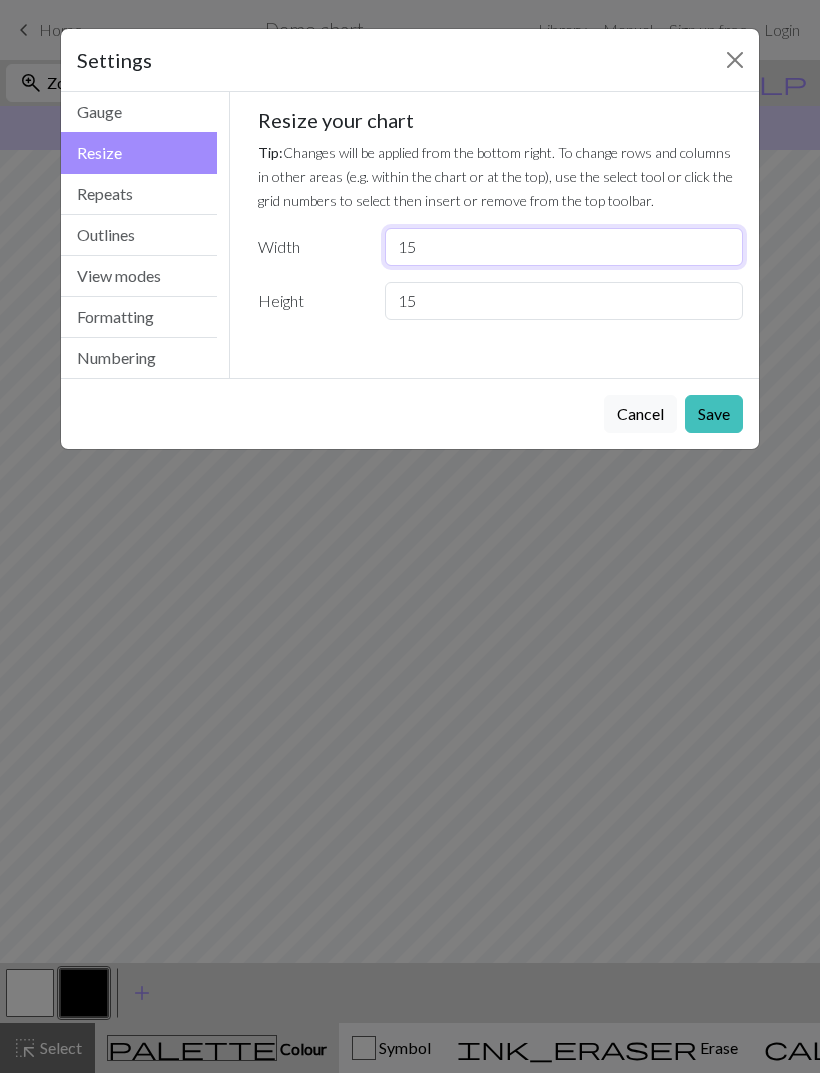 type on "15" 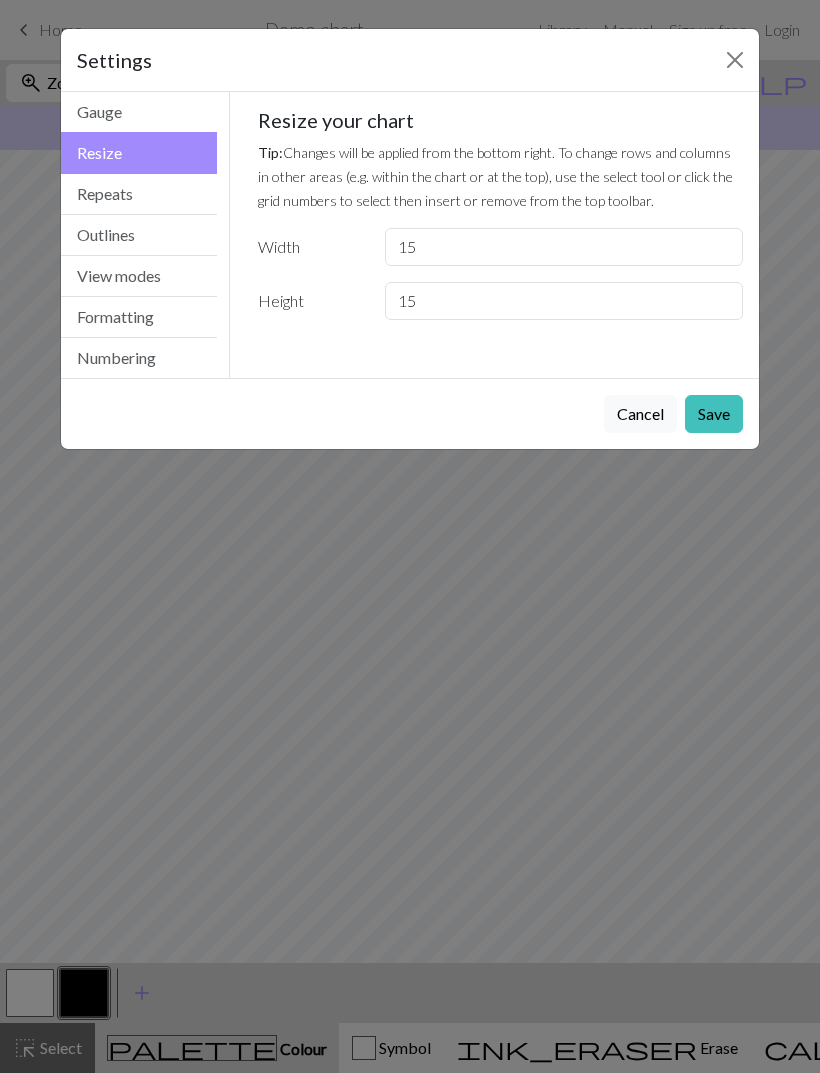 click on "Save" at bounding box center (714, 414) 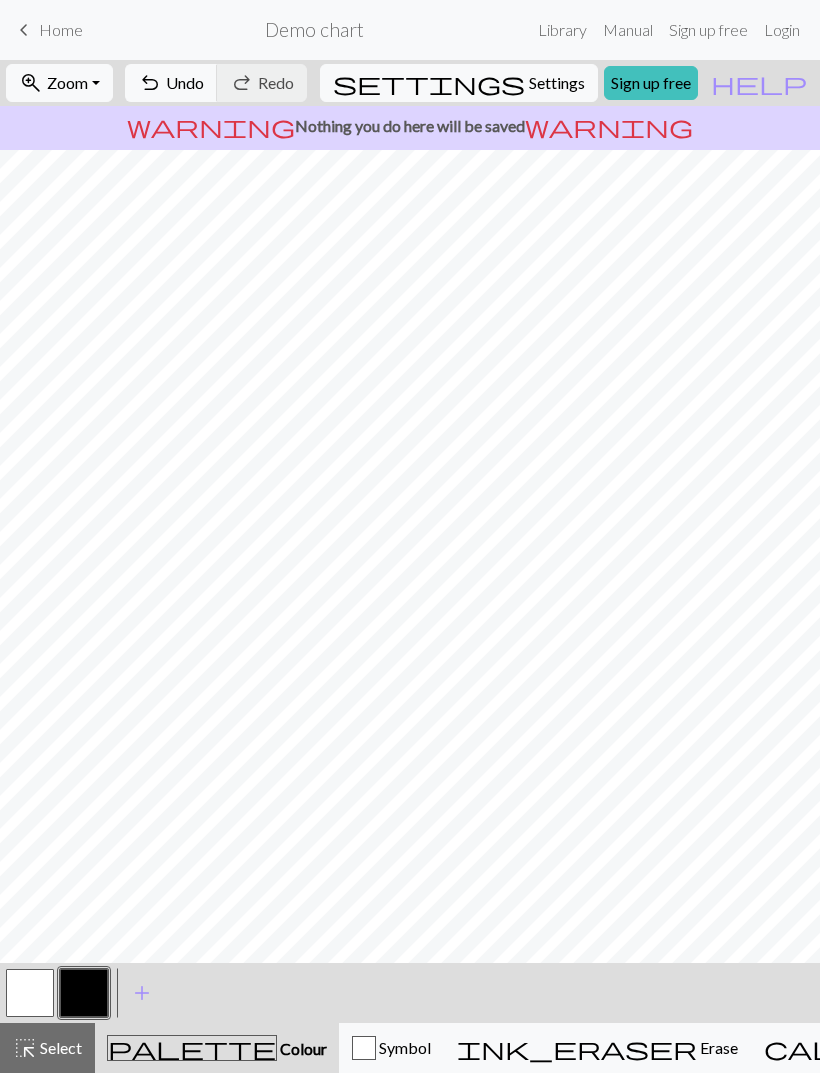 click on "Undo" at bounding box center (185, 82) 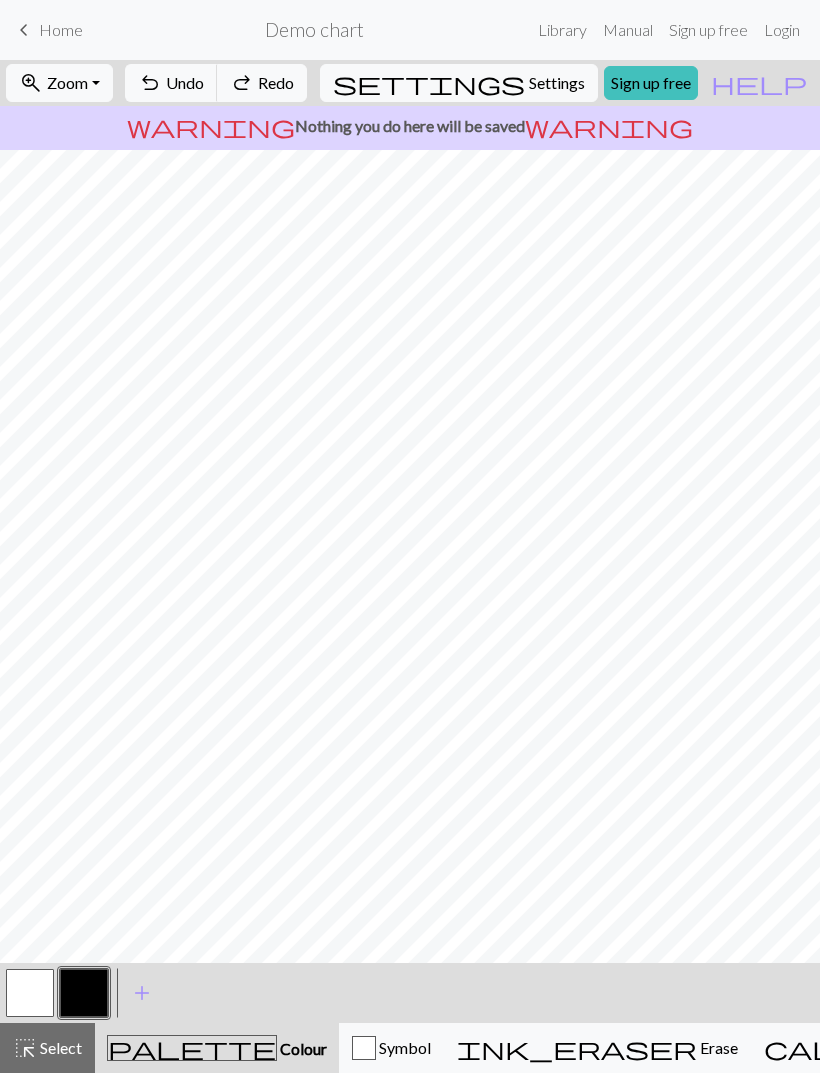 click on "redo" at bounding box center [242, 83] 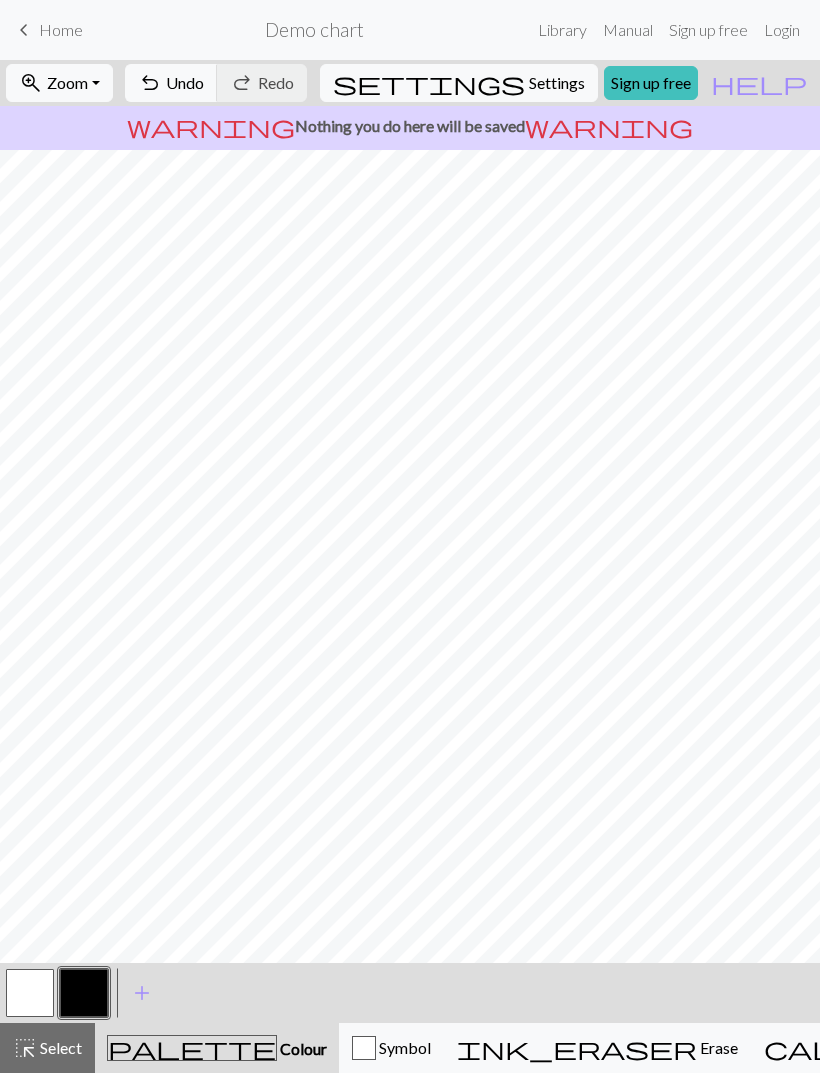 click at bounding box center [30, 993] 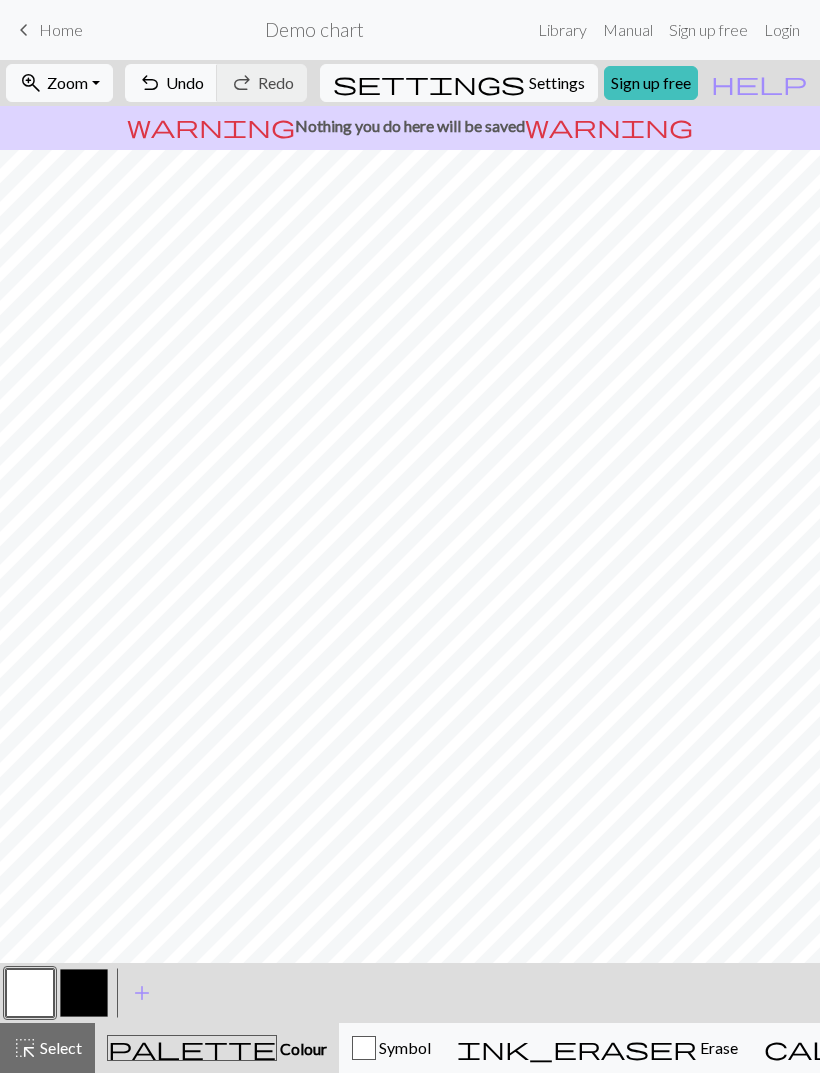 click at bounding box center (84, 993) 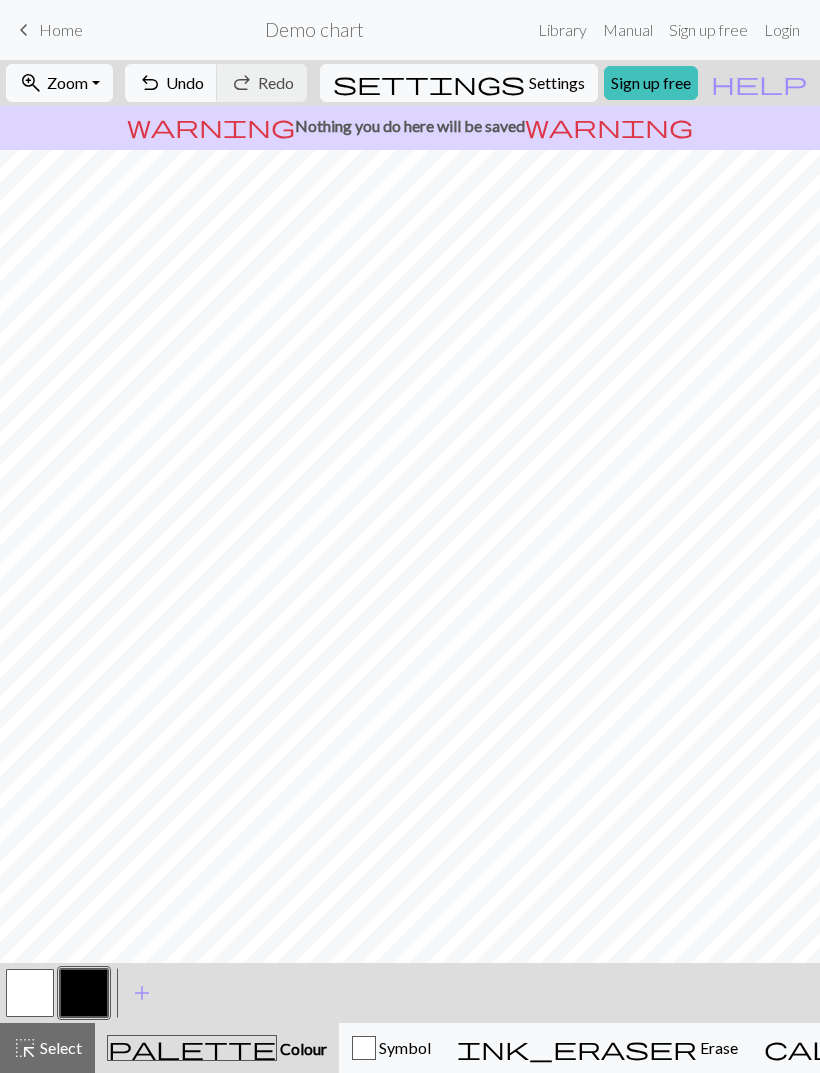 click on "Undo" at bounding box center [185, 82] 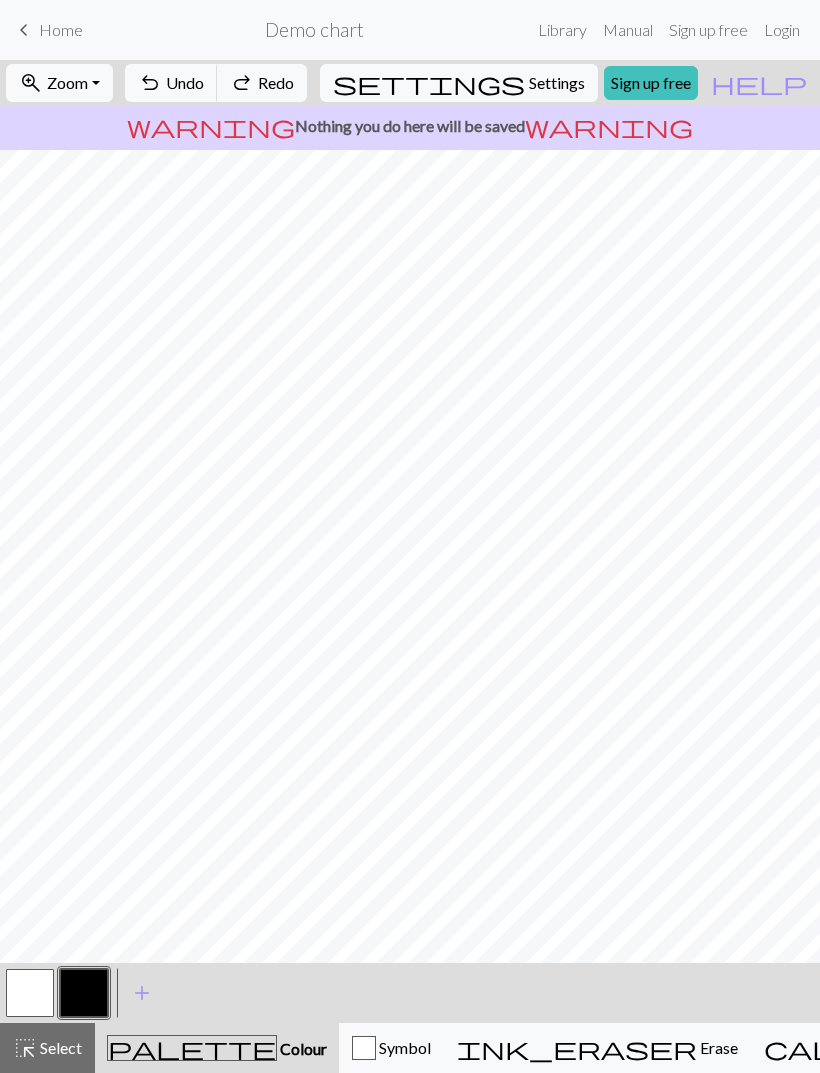 click on "Undo" at bounding box center [185, 82] 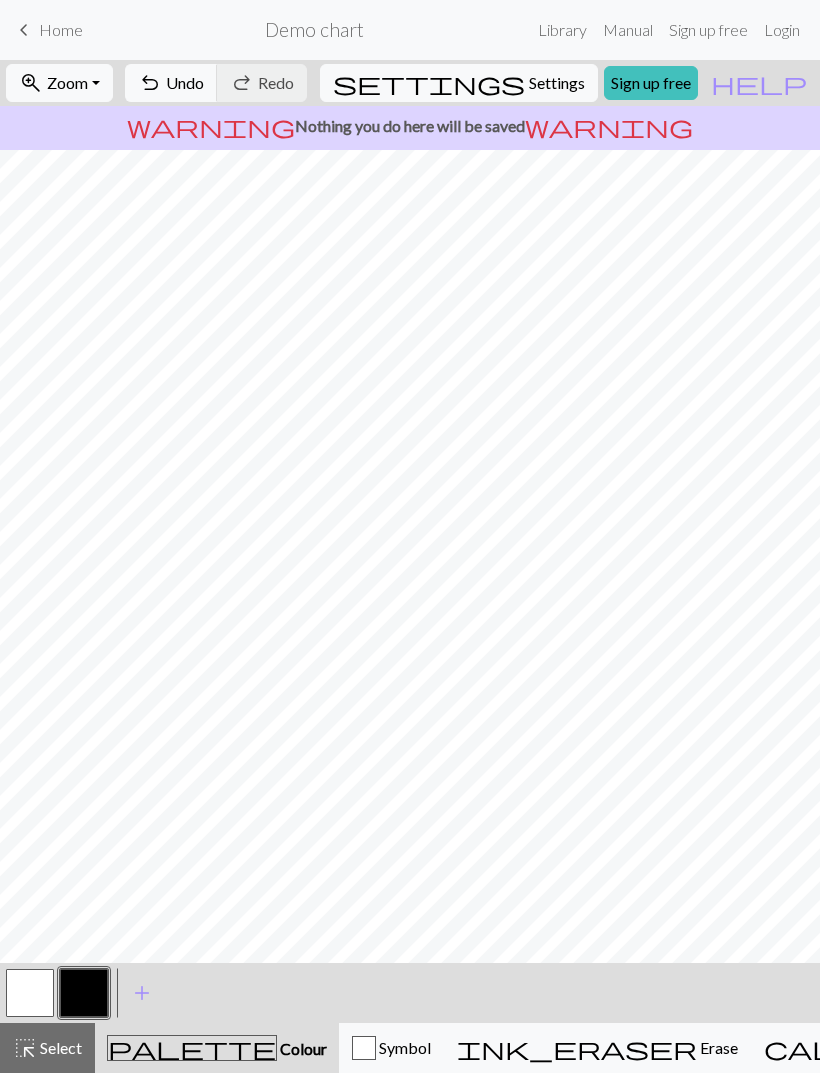 click on "Undo" at bounding box center (185, 82) 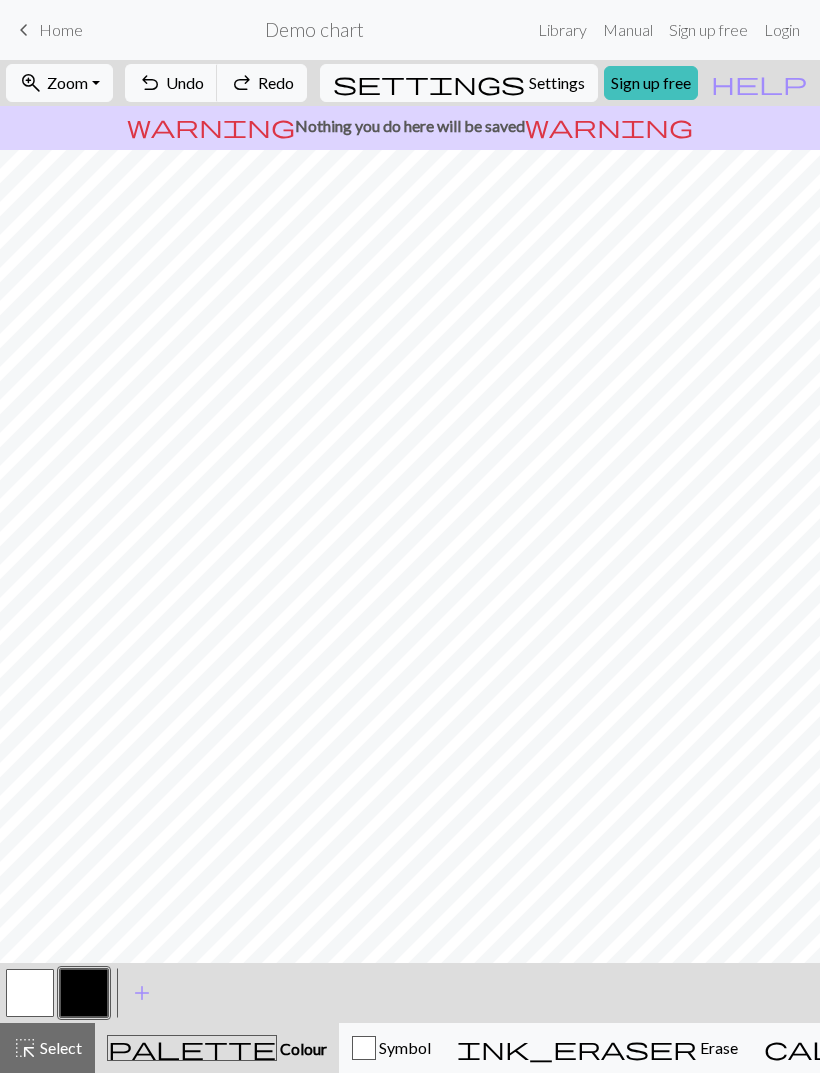click on "Undo" at bounding box center [185, 82] 